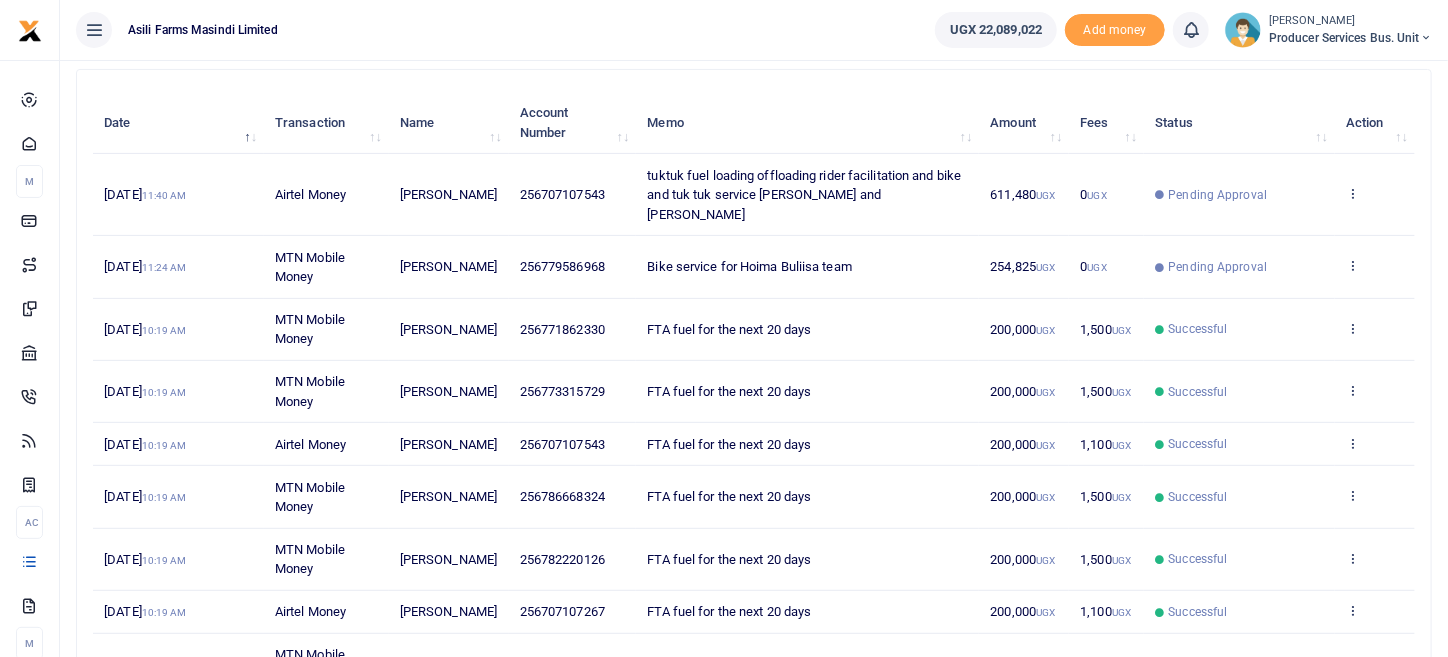 scroll, scrollTop: 0, scrollLeft: 0, axis: both 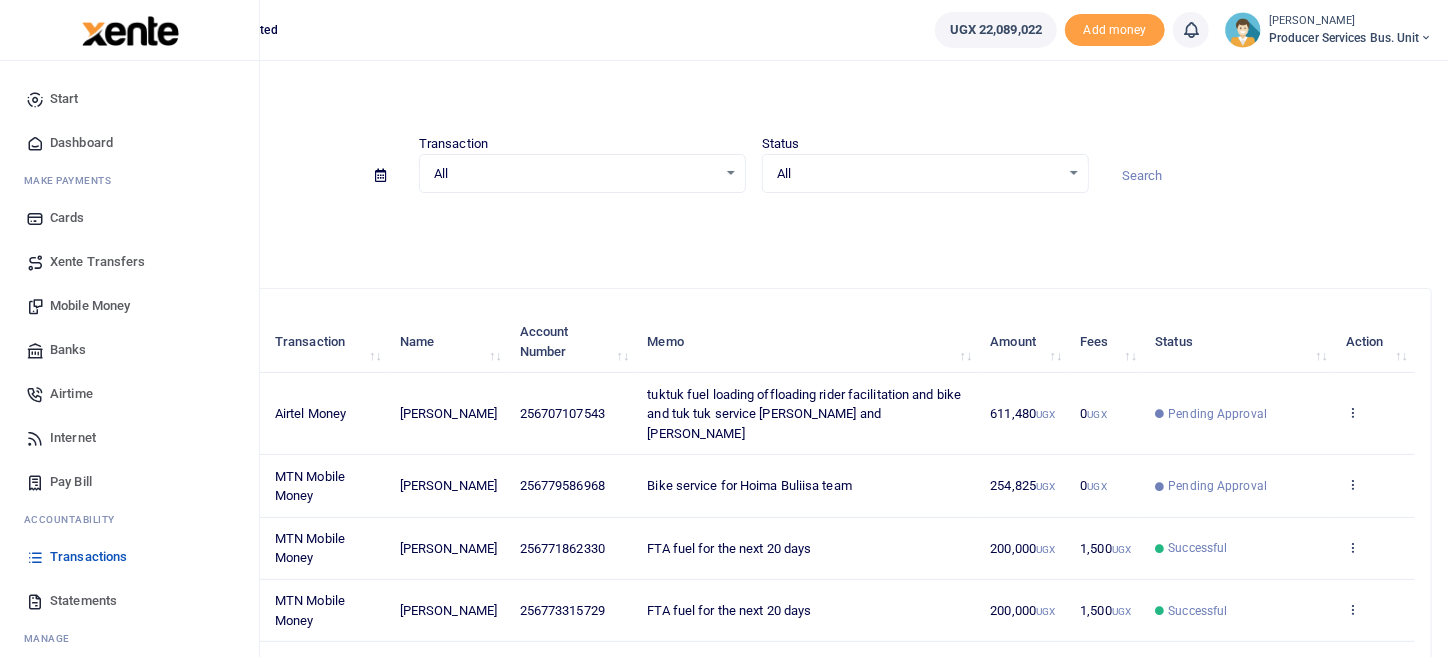 click on "Mobile Money" at bounding box center [129, 306] 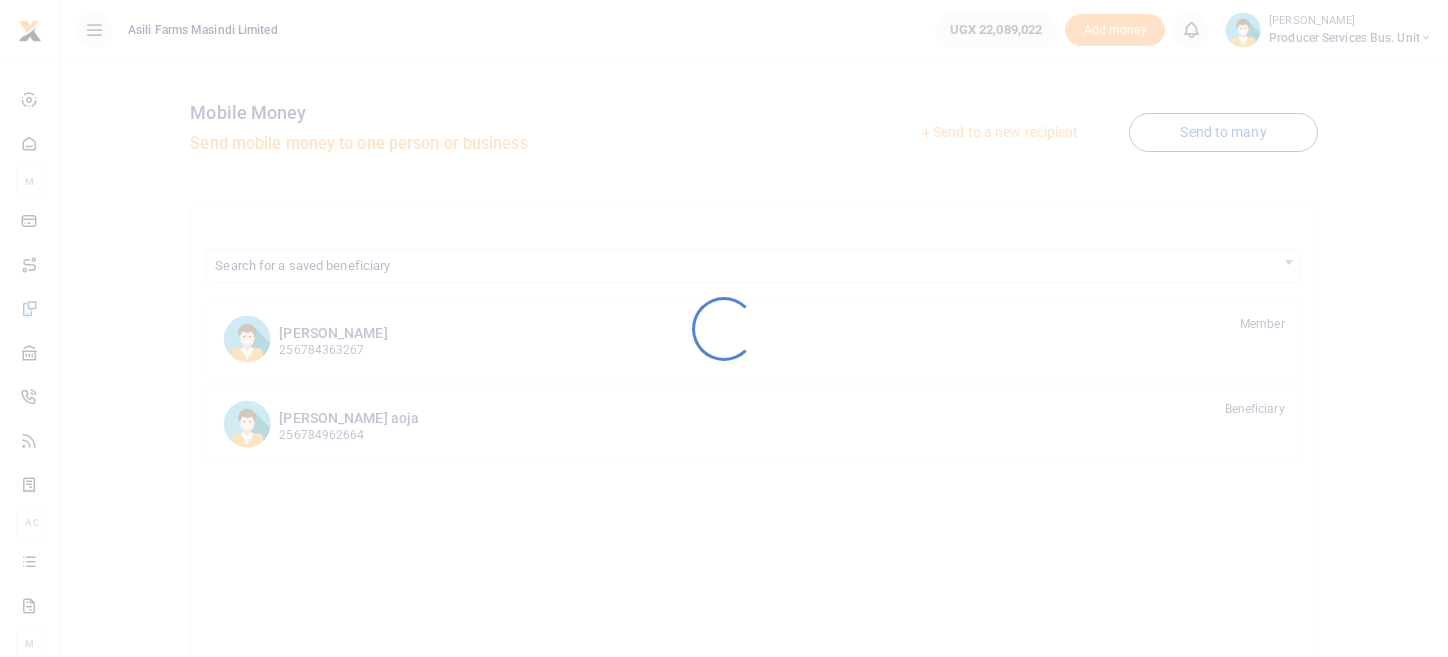 scroll, scrollTop: 0, scrollLeft: 0, axis: both 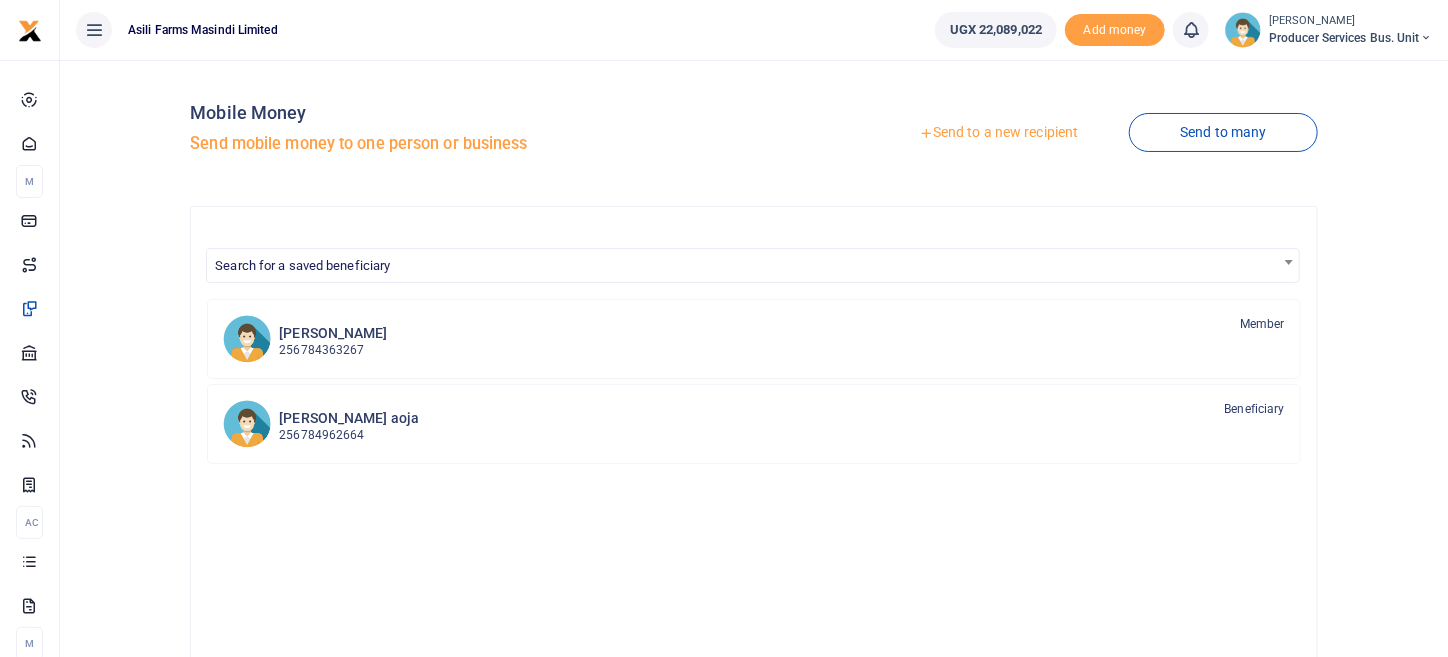 click on "Send to a new recipient" at bounding box center [998, 133] 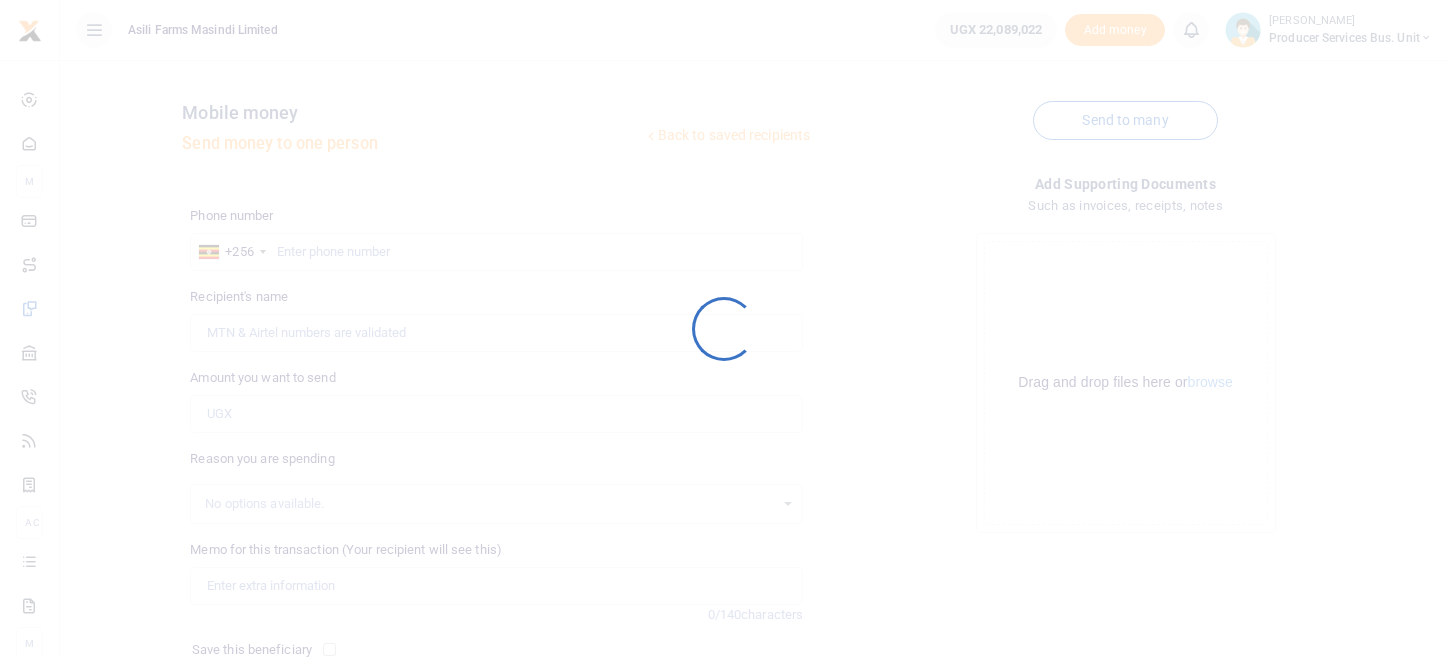 scroll, scrollTop: 0, scrollLeft: 0, axis: both 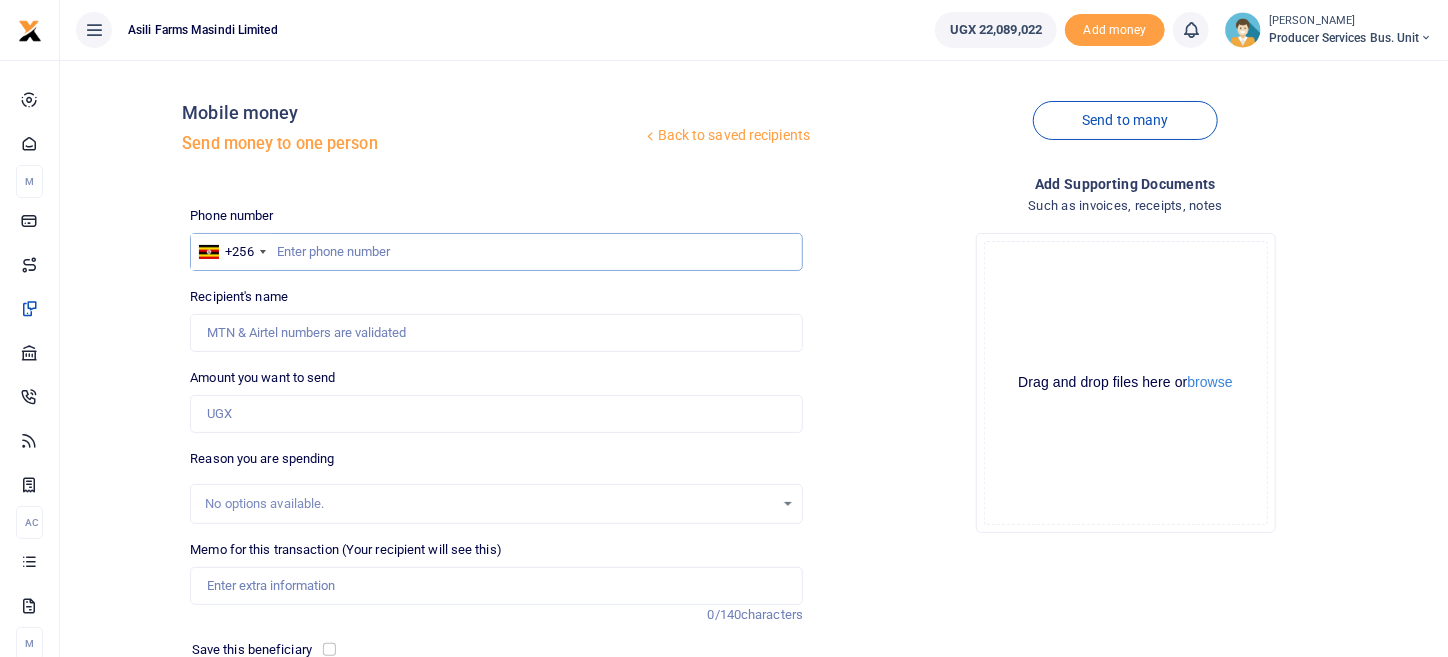 click at bounding box center (496, 252) 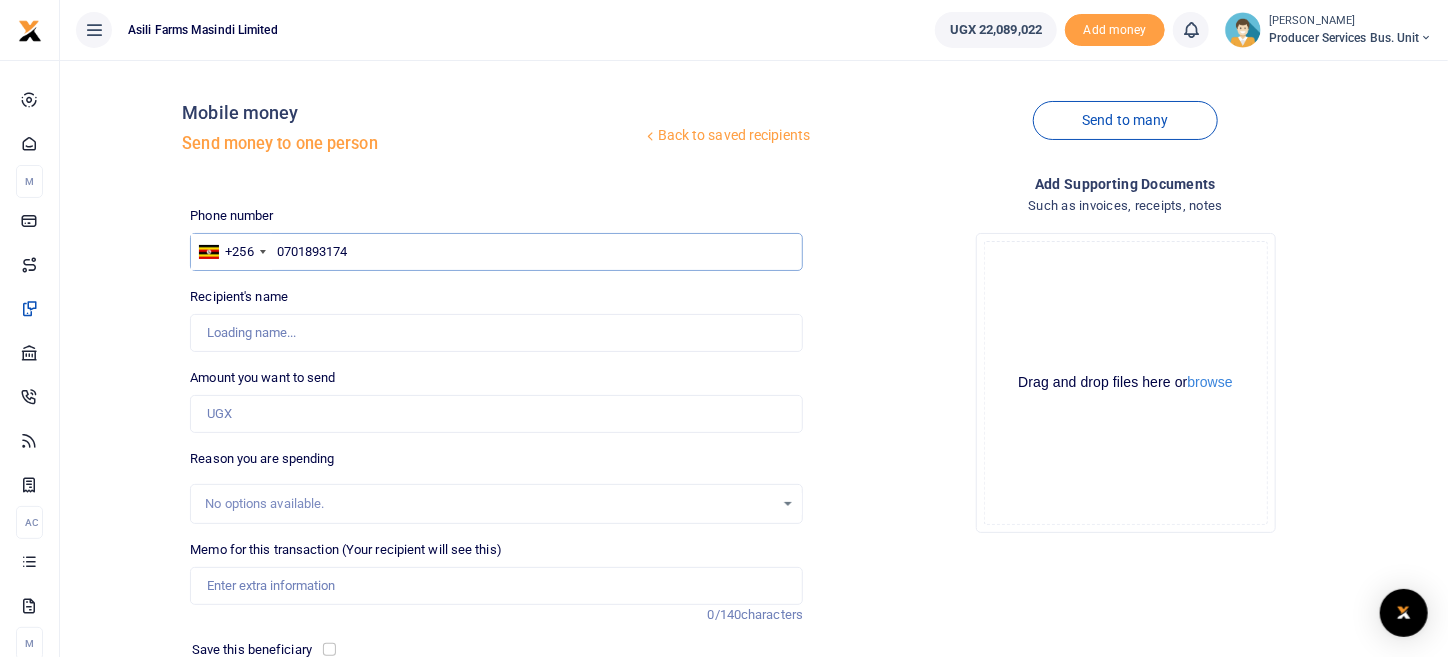 type on "0701893174" 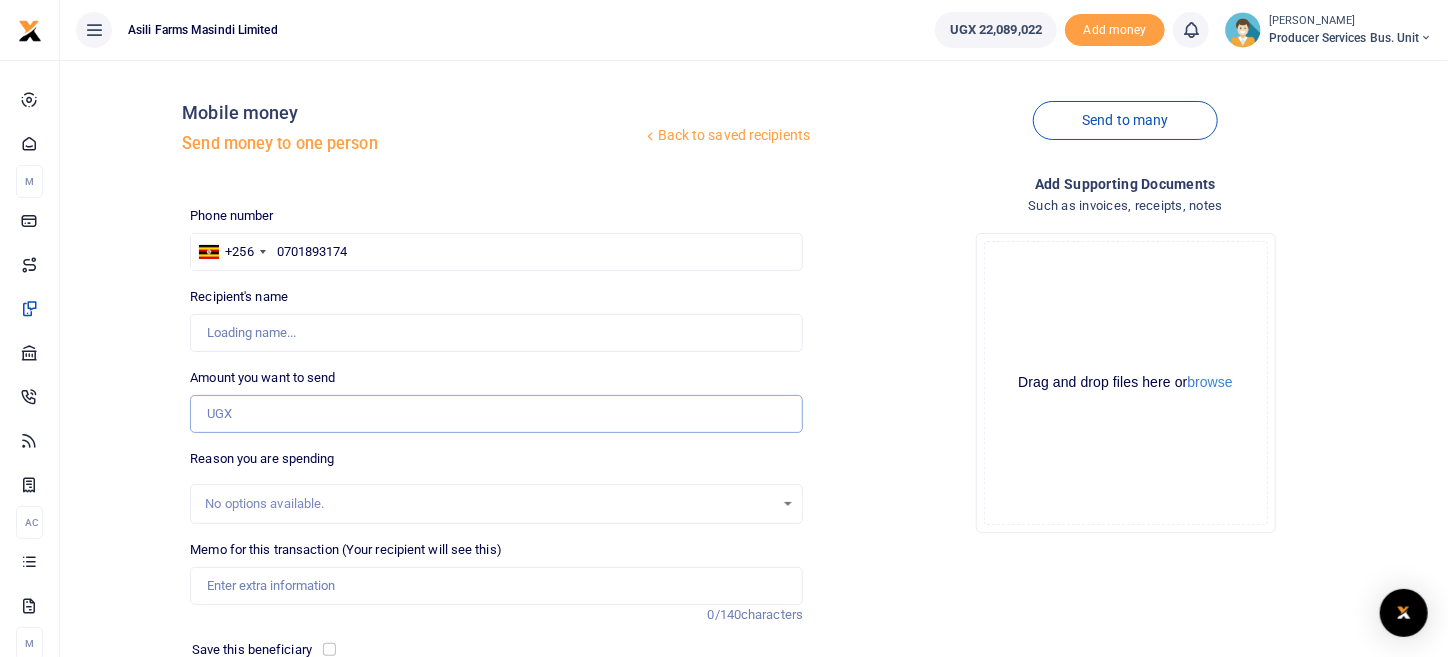 click on "Amount you want to send" at bounding box center (496, 414) 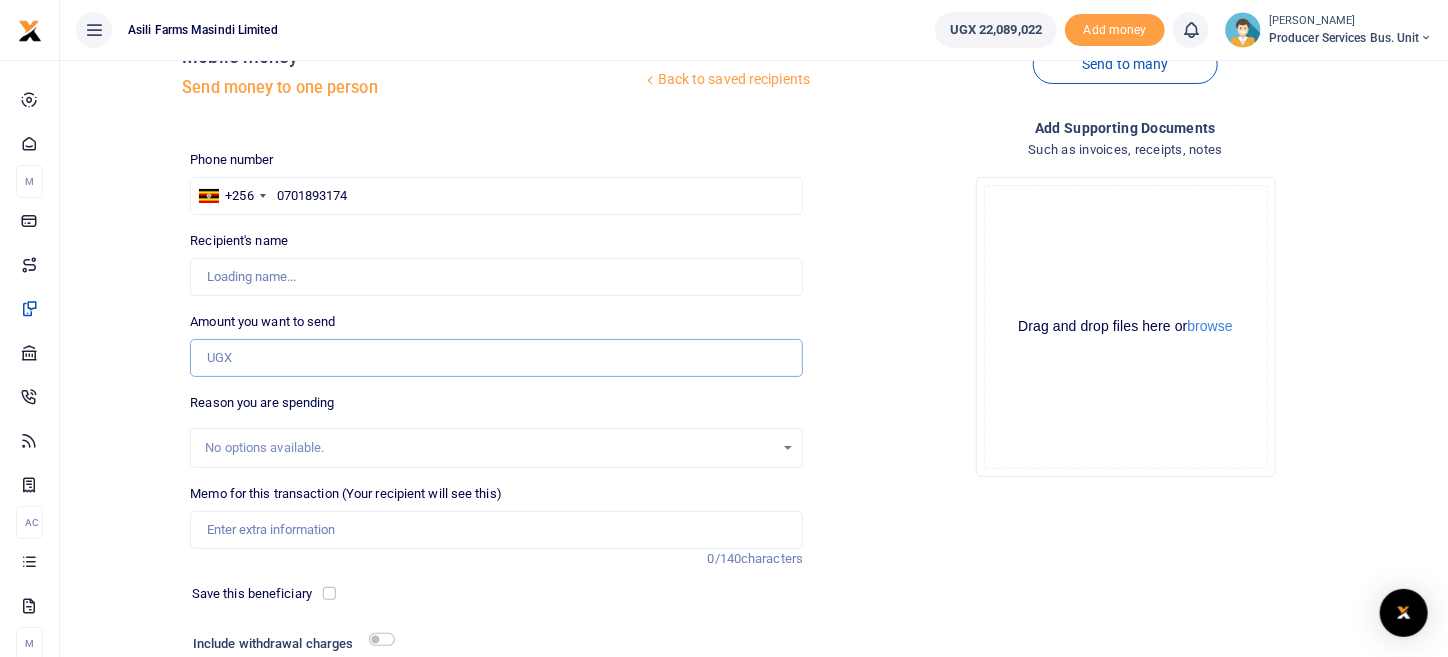 scroll, scrollTop: 99, scrollLeft: 0, axis: vertical 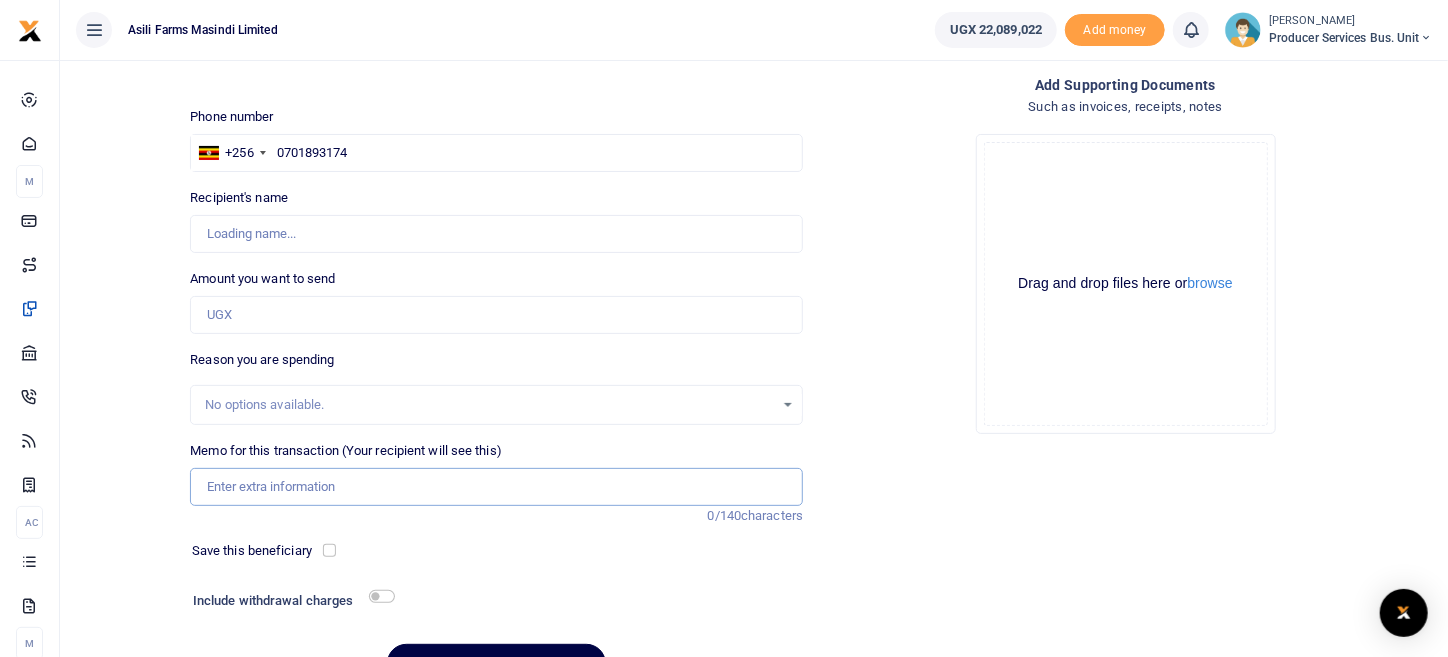 click on "Memo for this transaction (Your recipient will see this)" at bounding box center (496, 487) 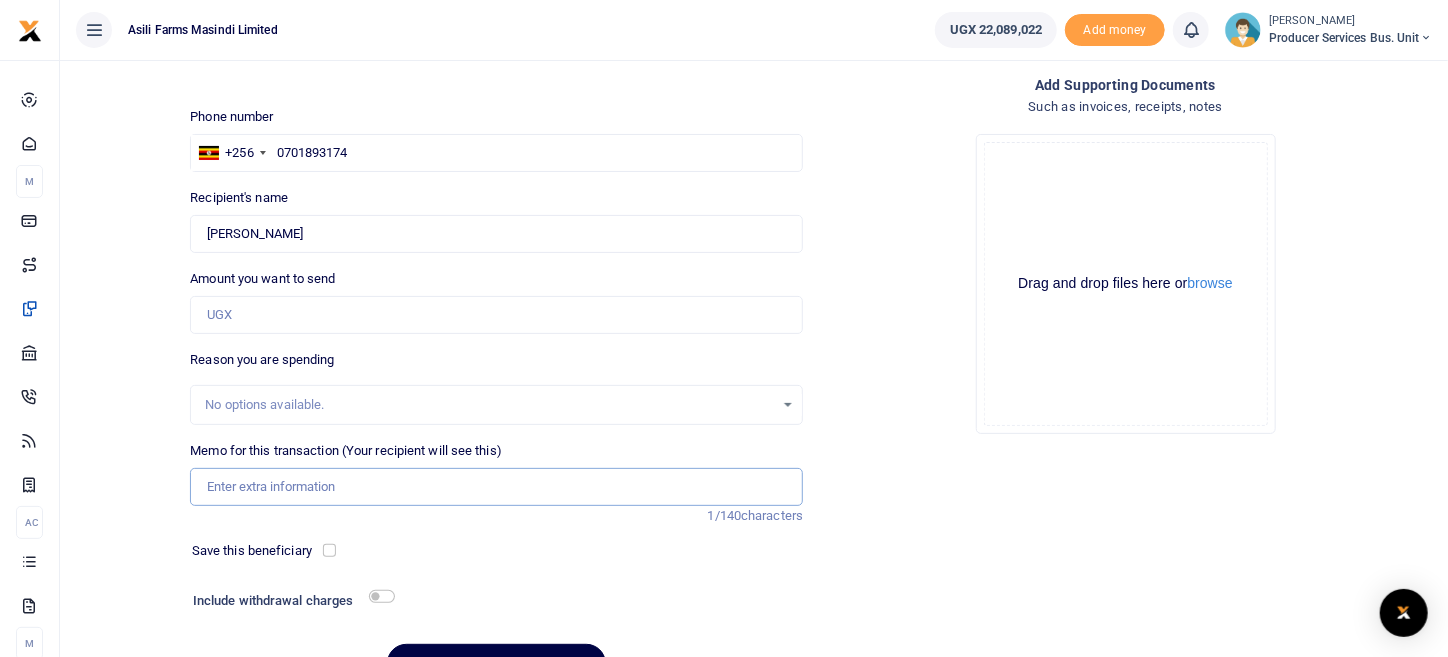 type on "O" 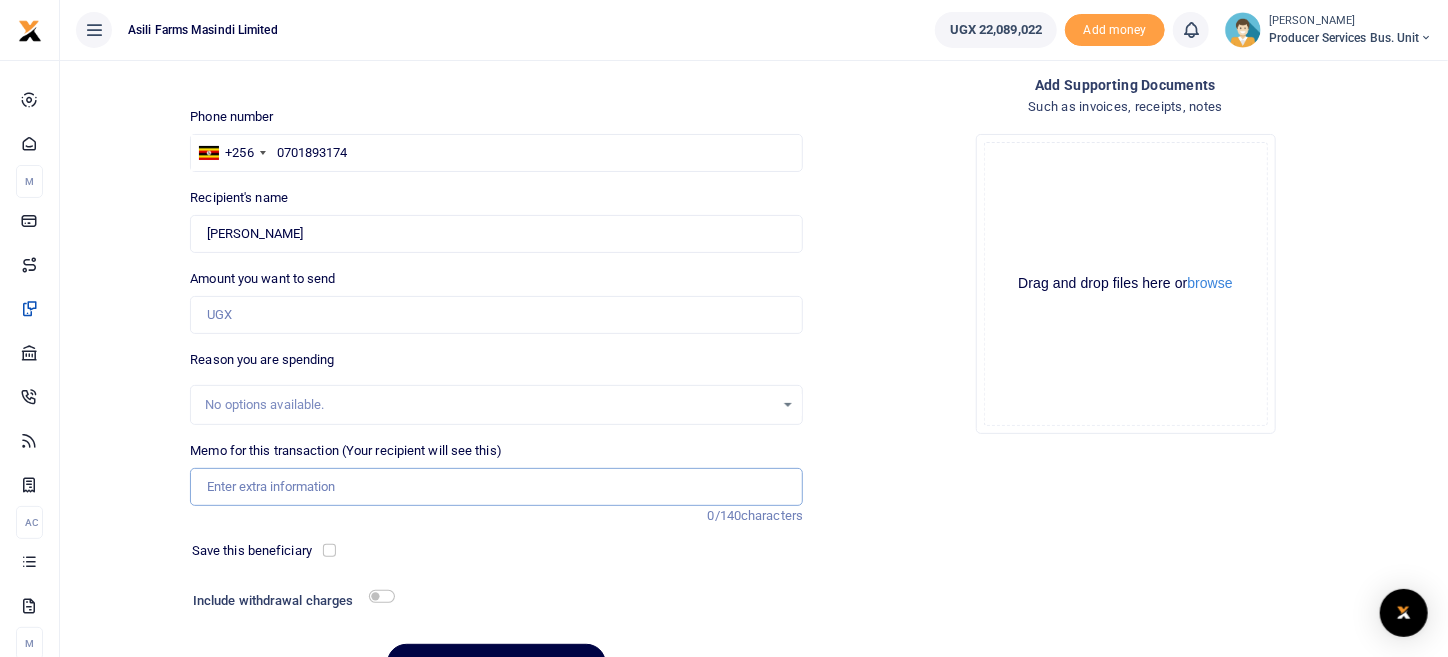type on "P" 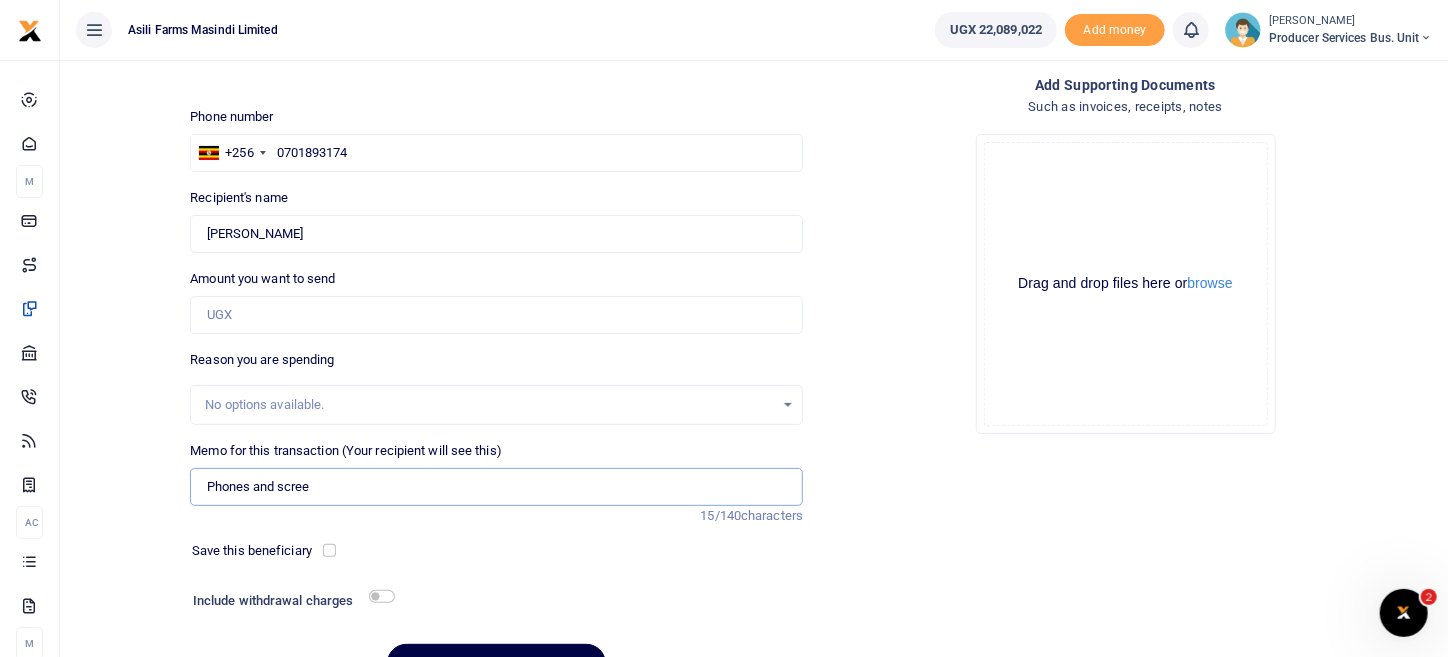scroll, scrollTop: 0, scrollLeft: 0, axis: both 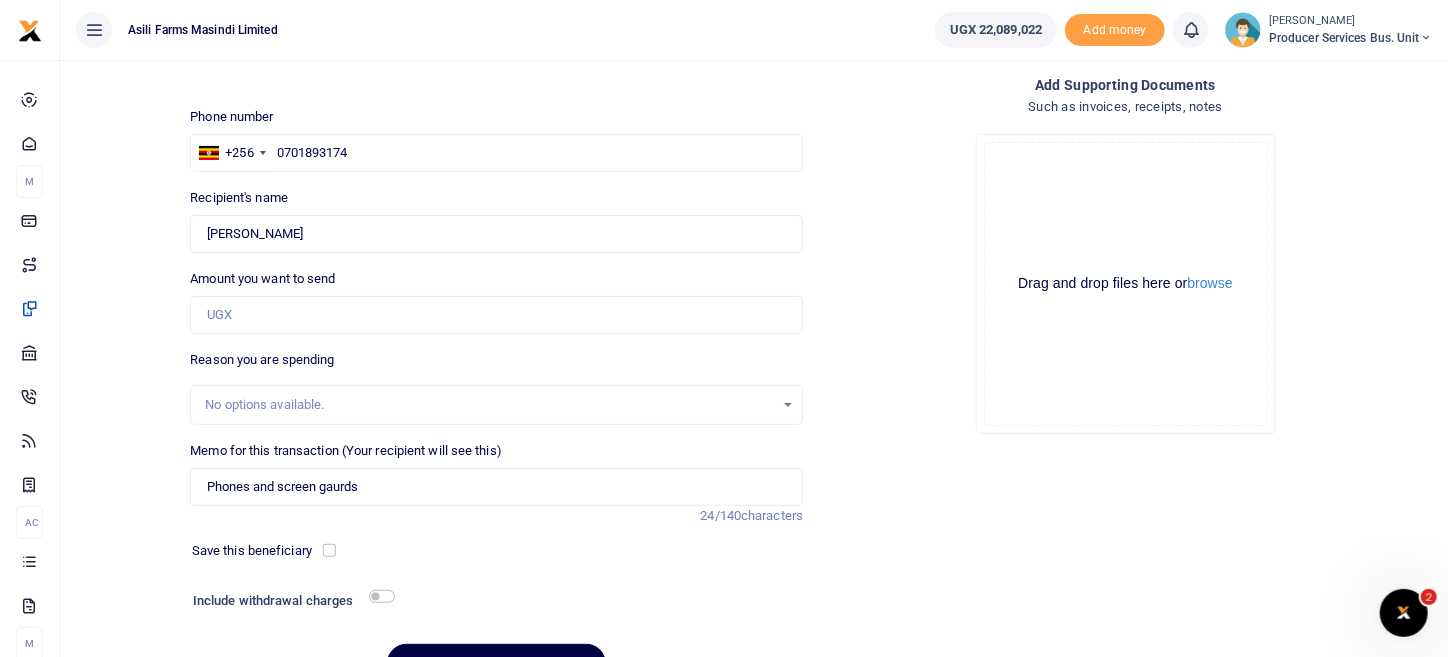 drag, startPoint x: 952, startPoint y: 355, endPoint x: 915, endPoint y: 376, distance: 42.544094 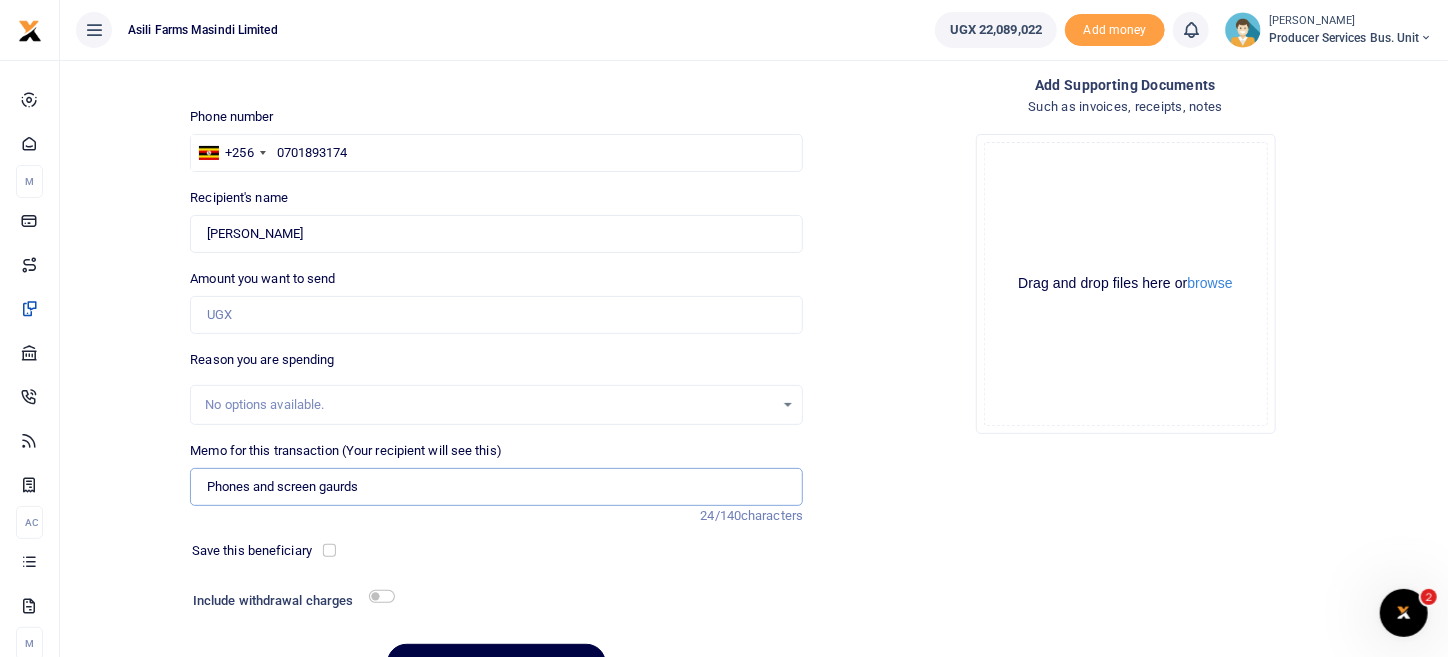 click on "Phones and screen gaurds" at bounding box center (496, 487) 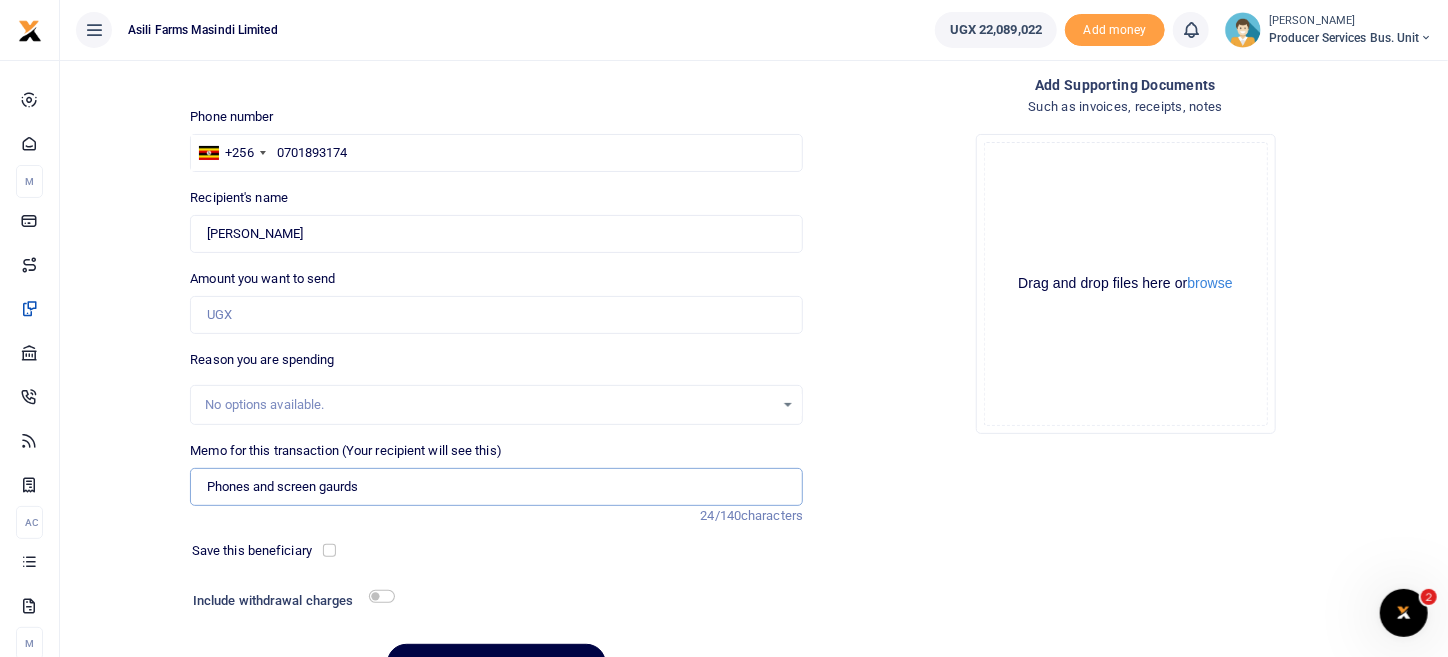 drag, startPoint x: 388, startPoint y: 483, endPoint x: 241, endPoint y: 492, distance: 147.27525 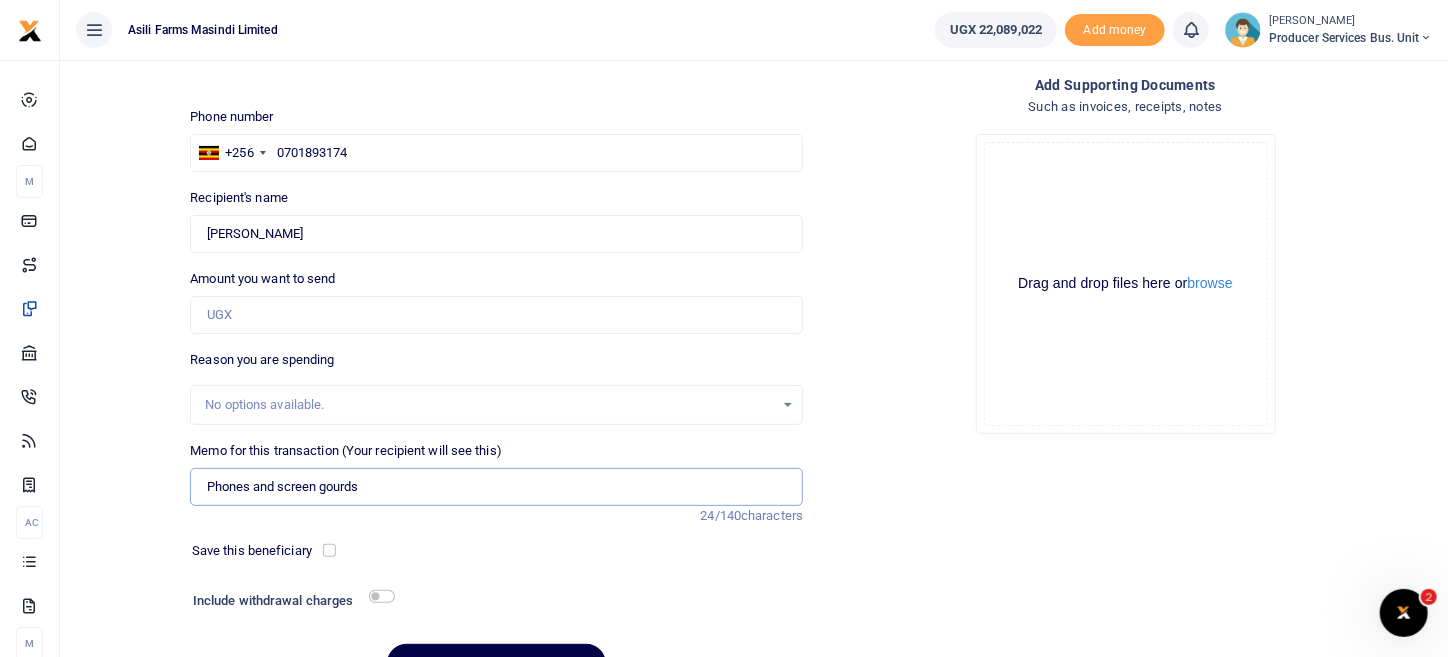 drag, startPoint x: 350, startPoint y: 498, endPoint x: 252, endPoint y: 494, distance: 98.0816 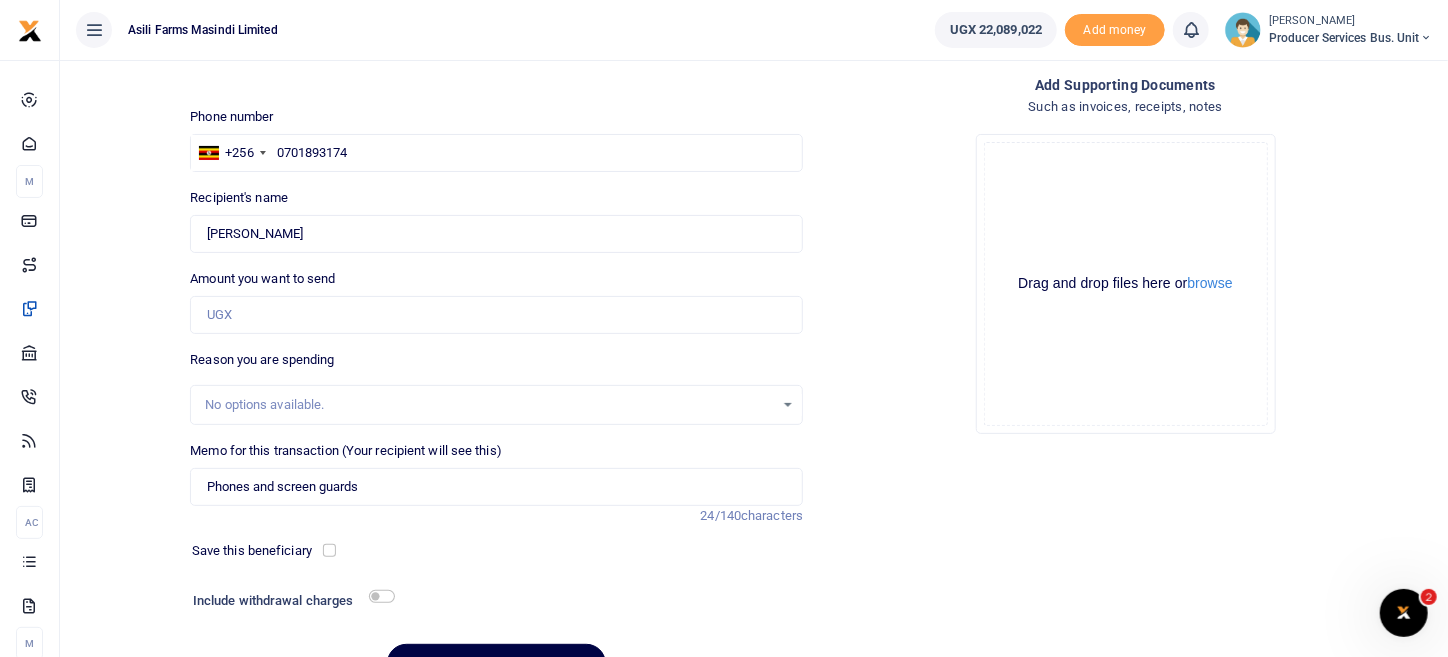 drag, startPoint x: 873, startPoint y: 483, endPoint x: 842, endPoint y: 480, distance: 31.144823 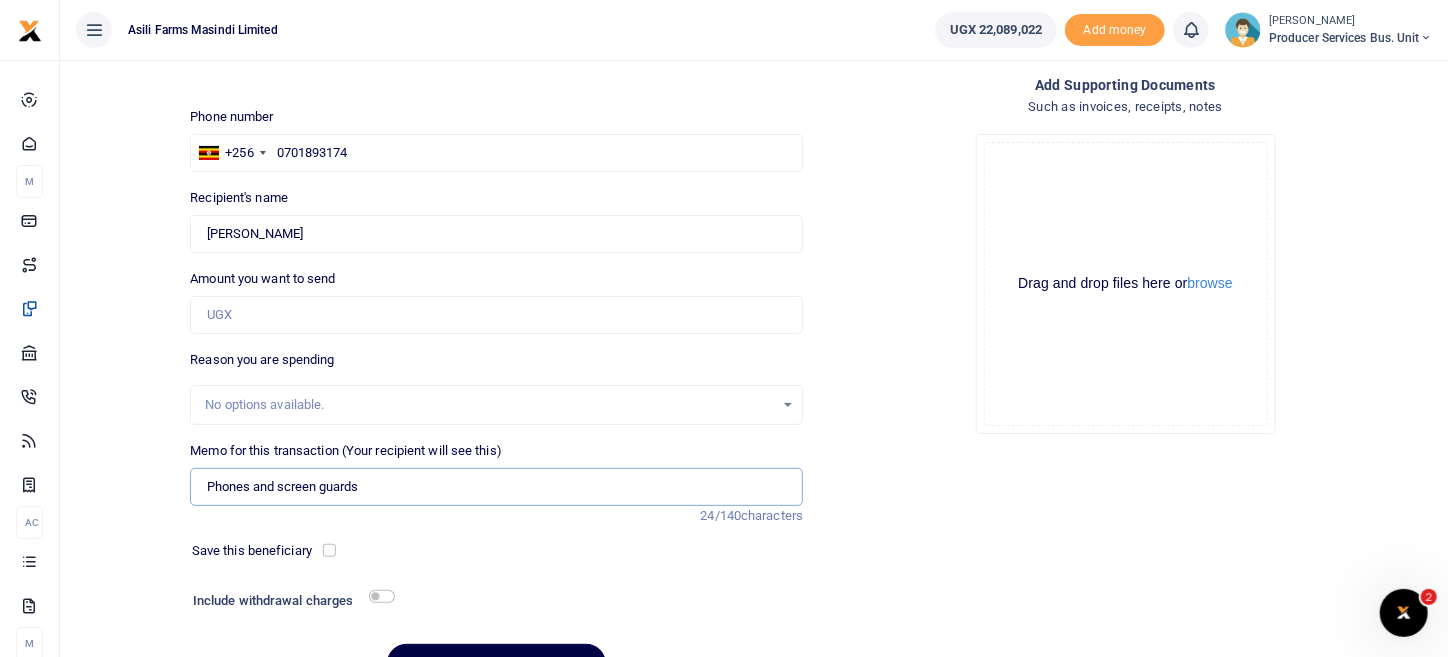 click on "Phones and screen guards" at bounding box center (496, 487) 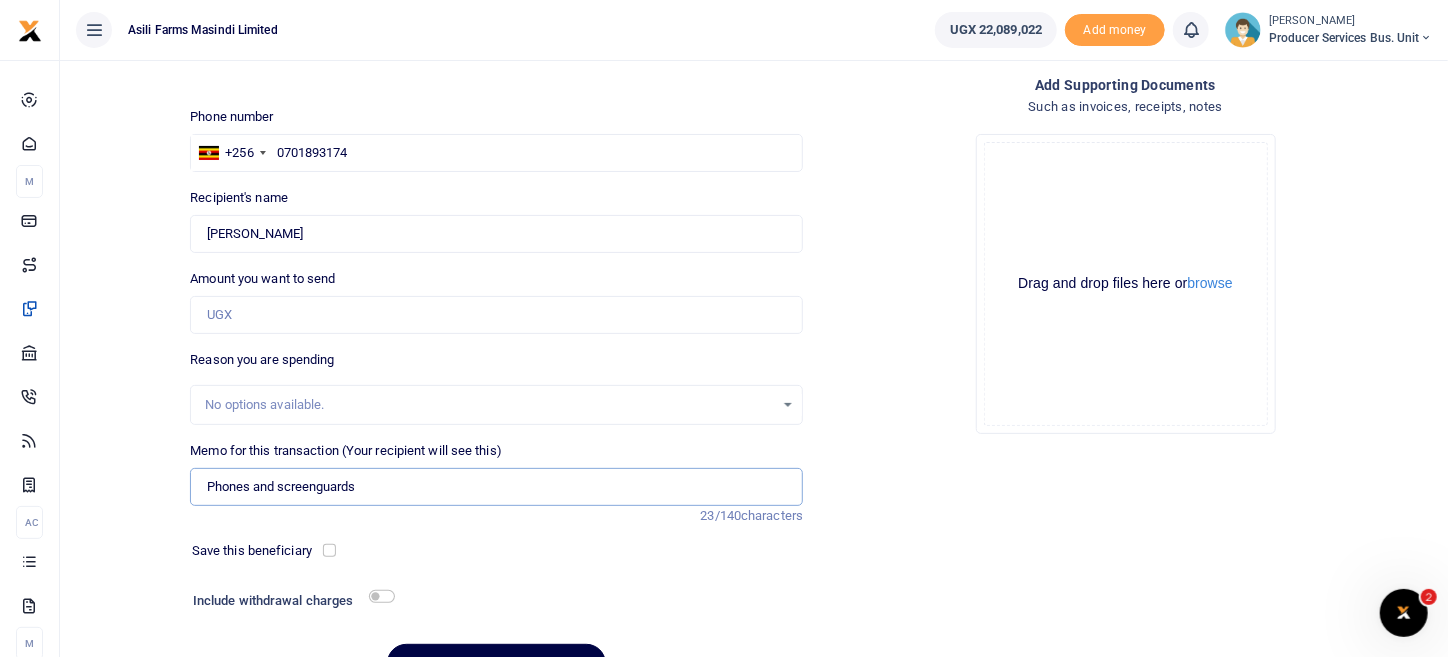 type on "Phones and screenguards" 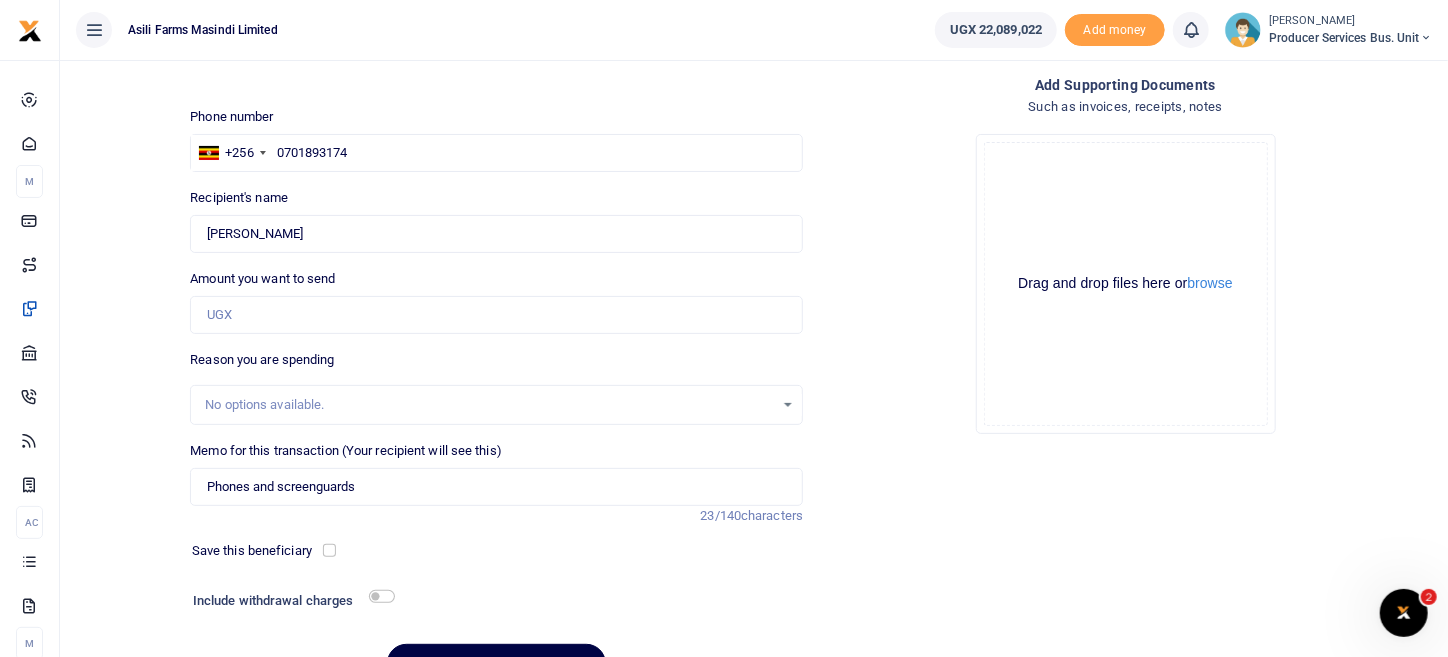 click on "Add supporting Documents
Such as invoices, receipts, notes
Drop your files here Drag and drop files here or  browse Powered by  Uppy" at bounding box center [1125, 387] 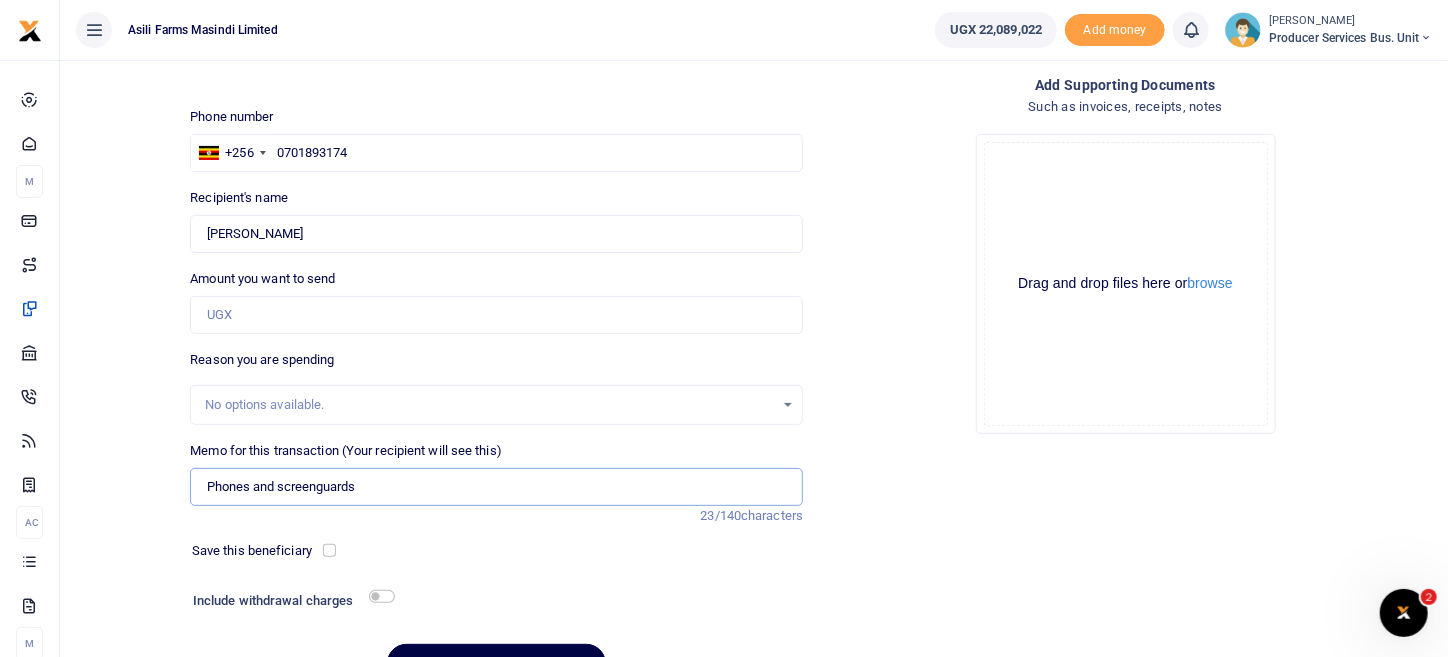 click on "Phones and screenguards" at bounding box center [496, 487] 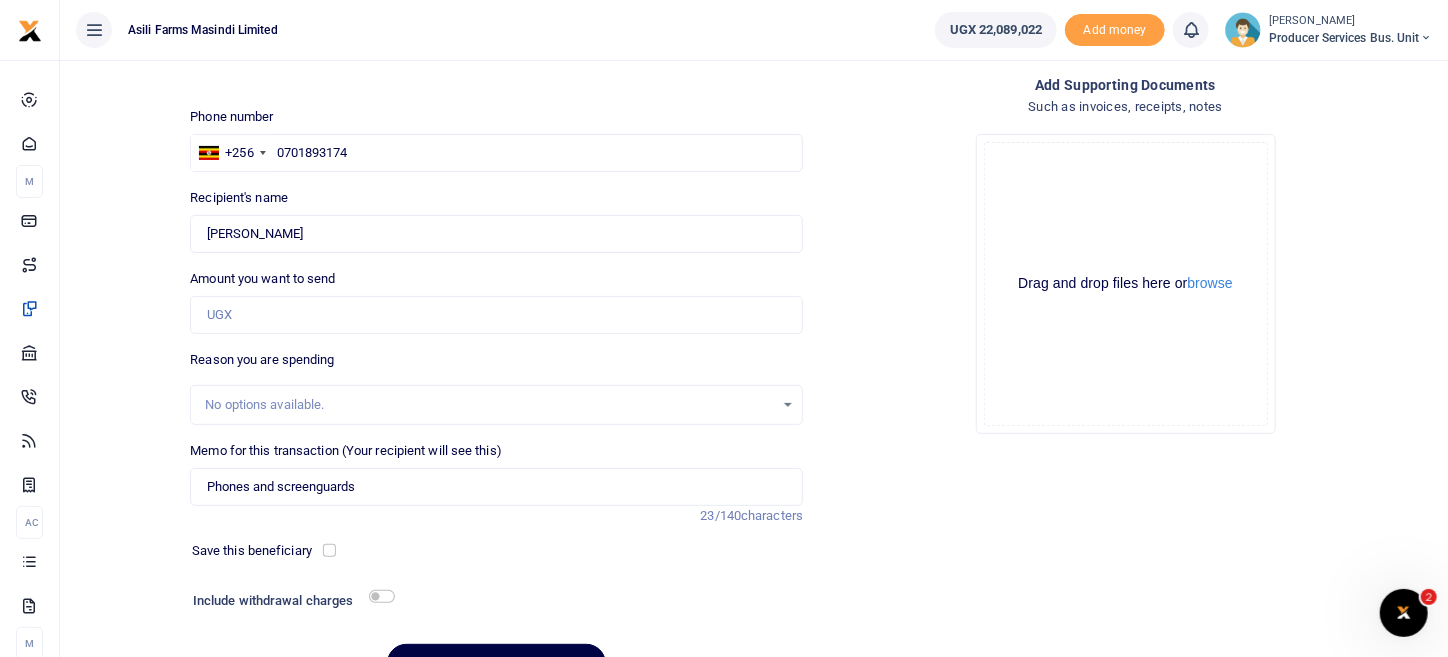 click on "Add supporting Documents
Such as invoices, receipts, notes
Drop your files here Drag and drop files here or  browse Powered by  Uppy" at bounding box center (1125, 387) 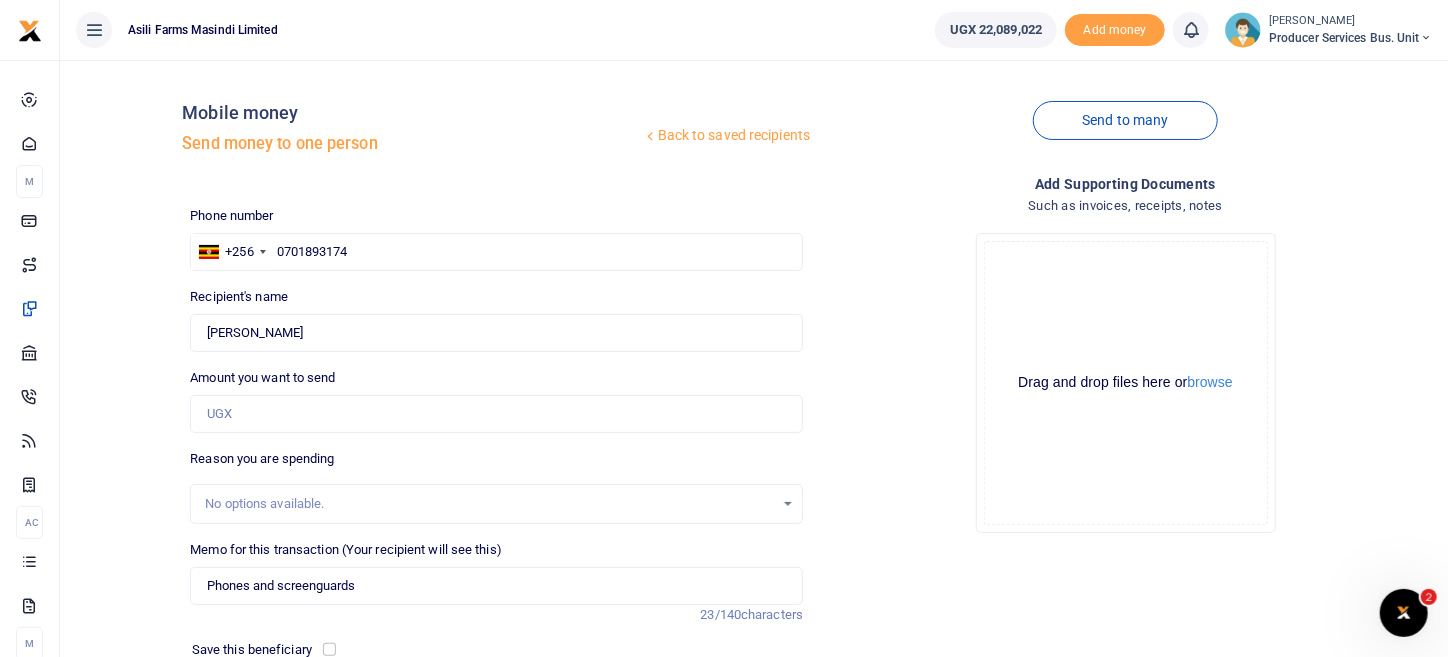 scroll, scrollTop: 0, scrollLeft: 0, axis: both 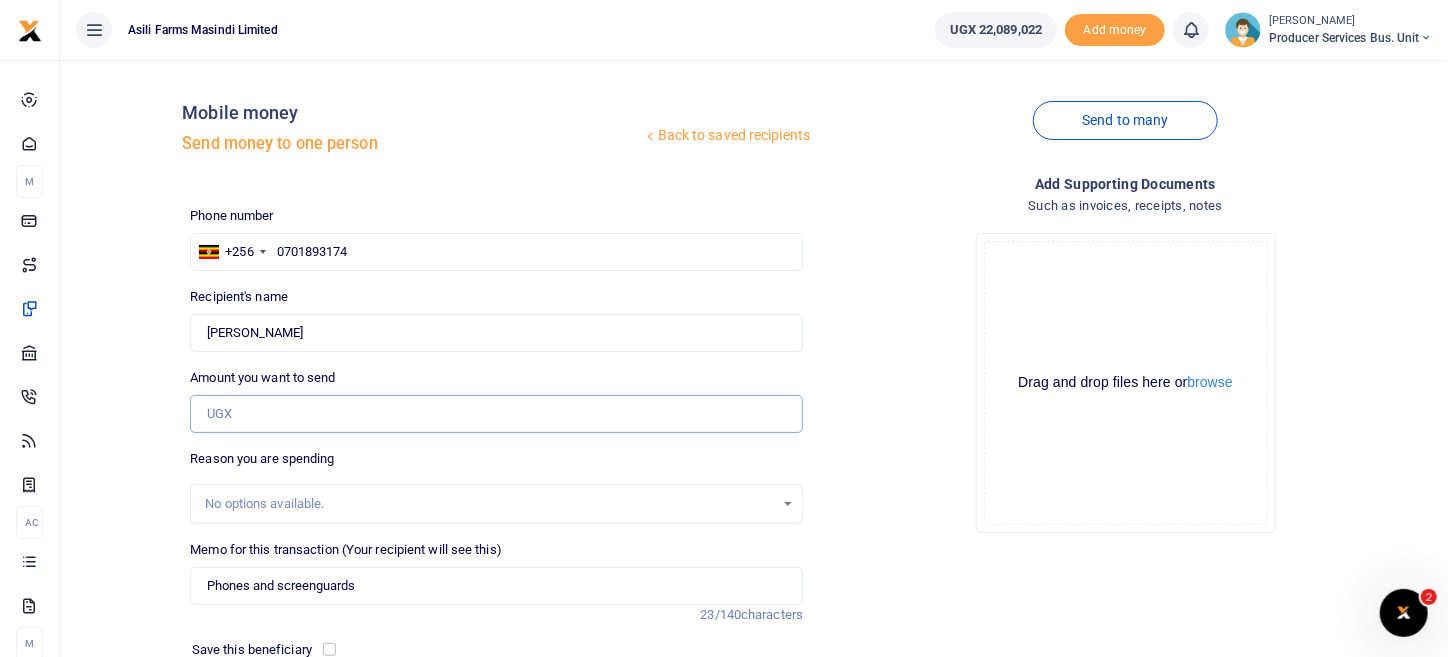 click on "Amount you want to send" at bounding box center [496, 414] 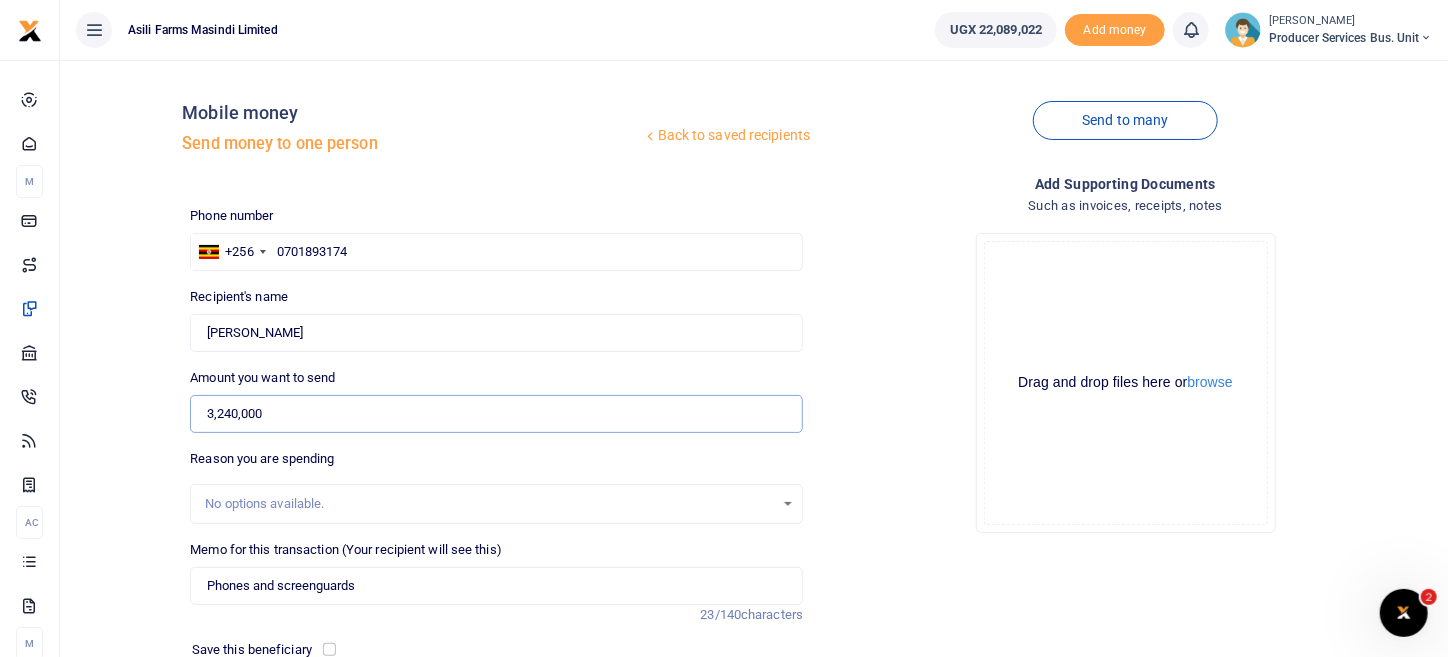 type on "3,240,000" 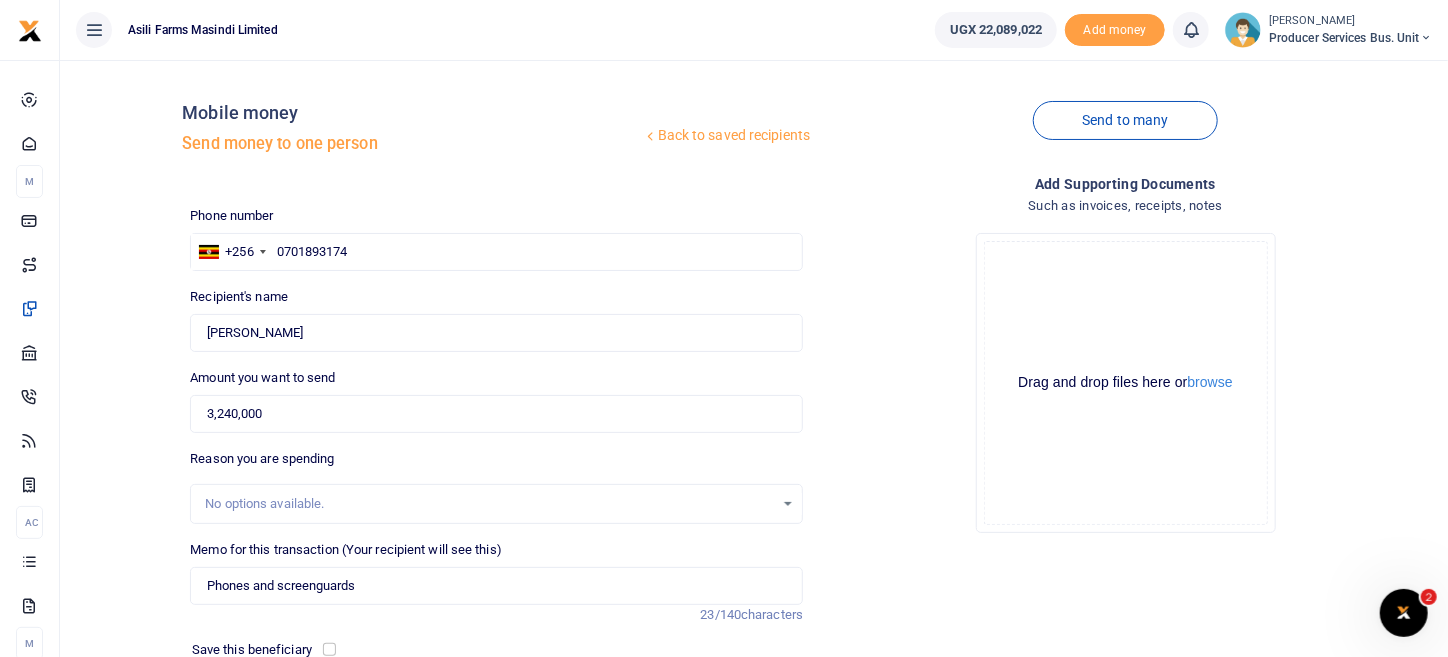 click on "Drop your files here Drag and drop files here or  browse Powered by  Uppy" at bounding box center (1125, 383) 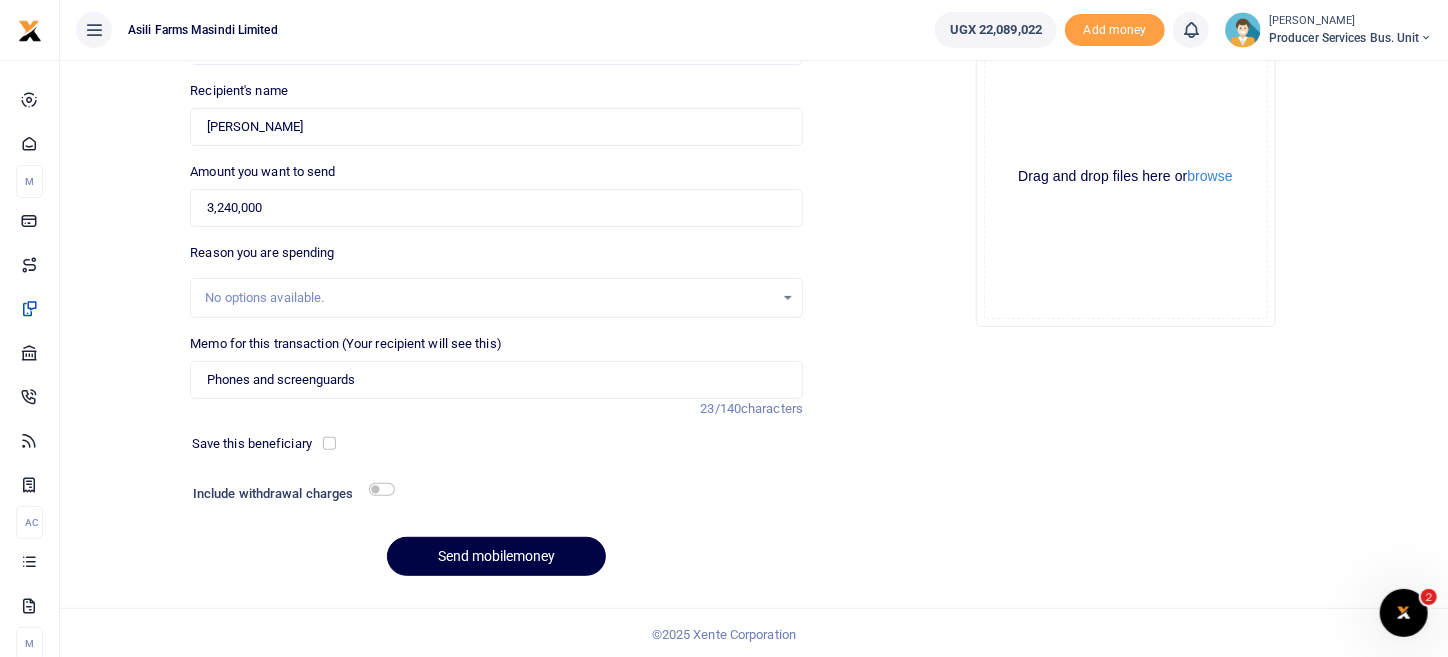 scroll, scrollTop: 208, scrollLeft: 0, axis: vertical 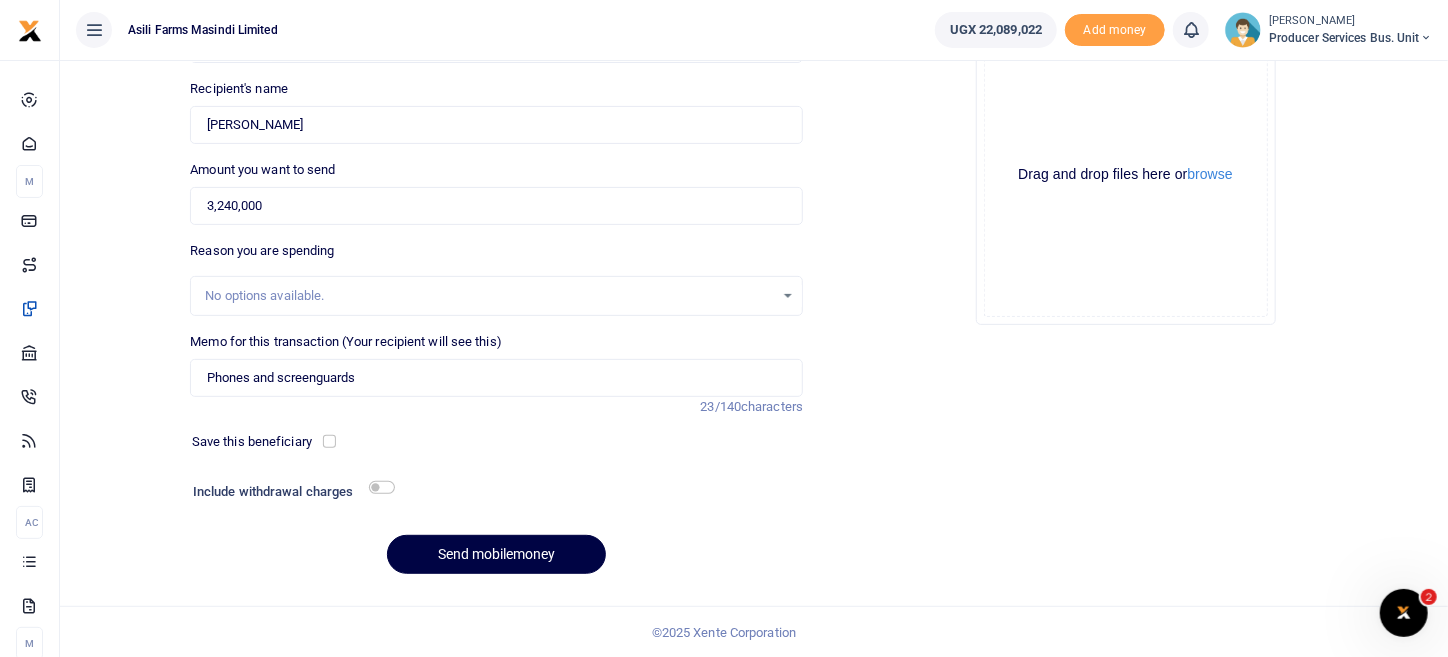 click on "Add supporting Documents
Such as invoices, receipts, notes
Drop your files here Drag and drop files here or  browse Powered by  Uppy" at bounding box center (1125, 278) 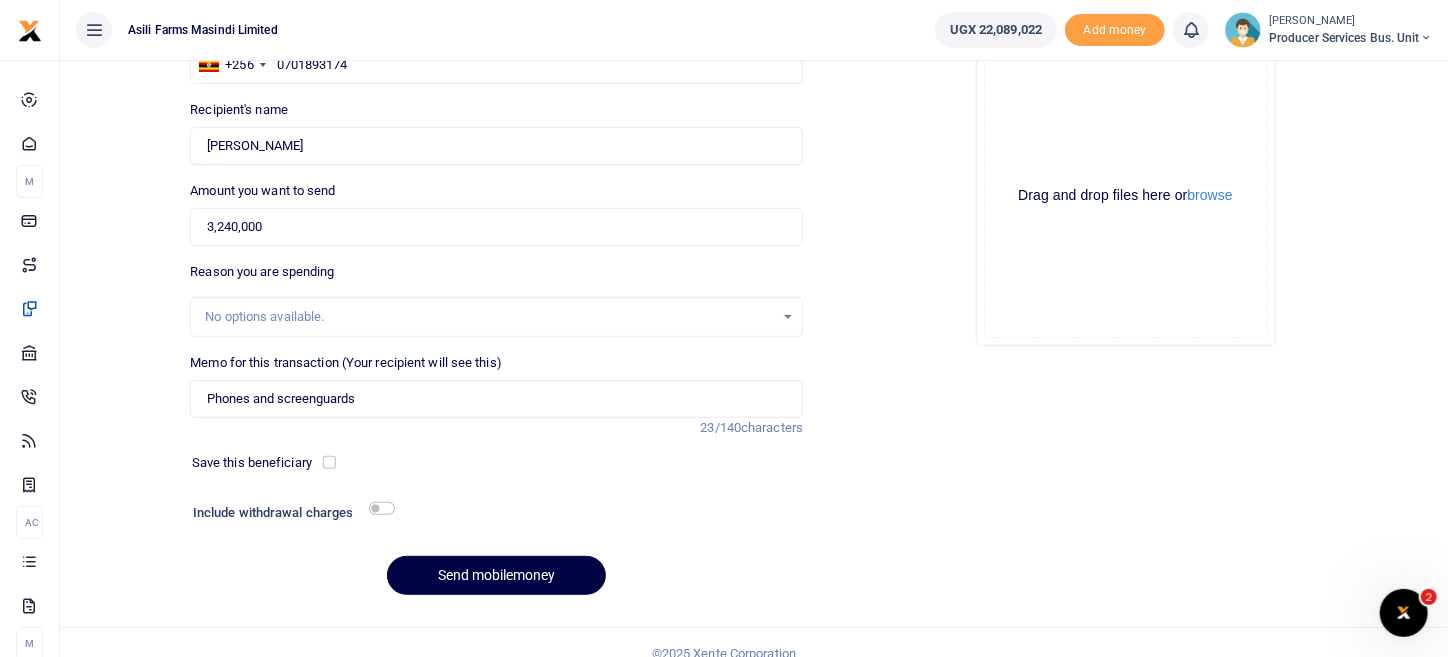 scroll, scrollTop: 208, scrollLeft: 0, axis: vertical 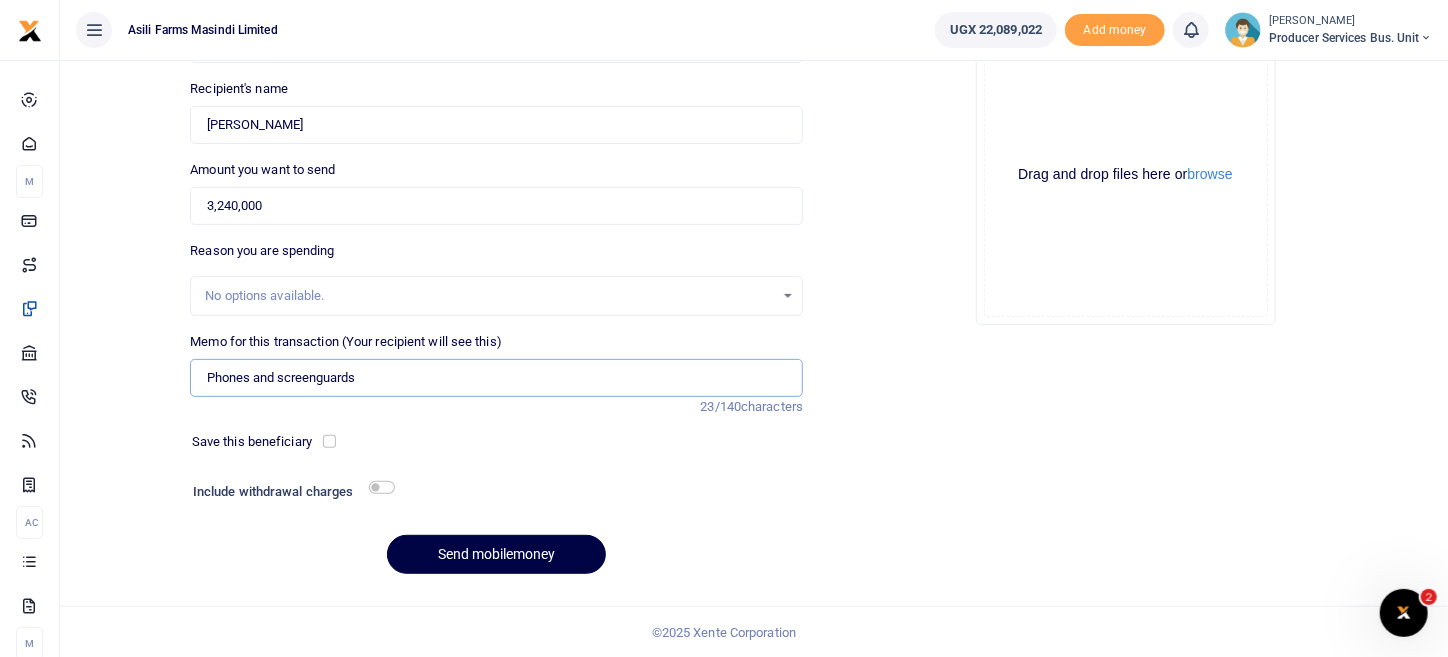 click on "Phones and screenguards" at bounding box center (496, 378) 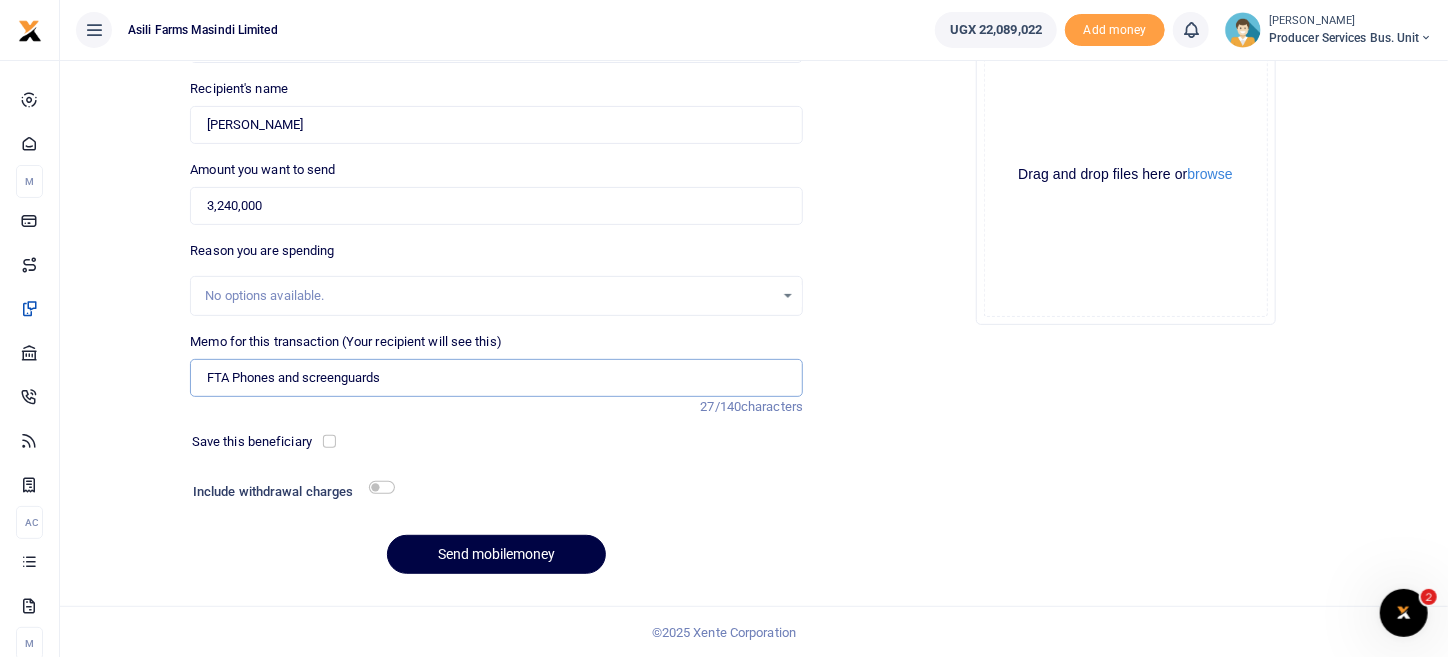 click on "FTA Phones and screenguards" at bounding box center (496, 378) 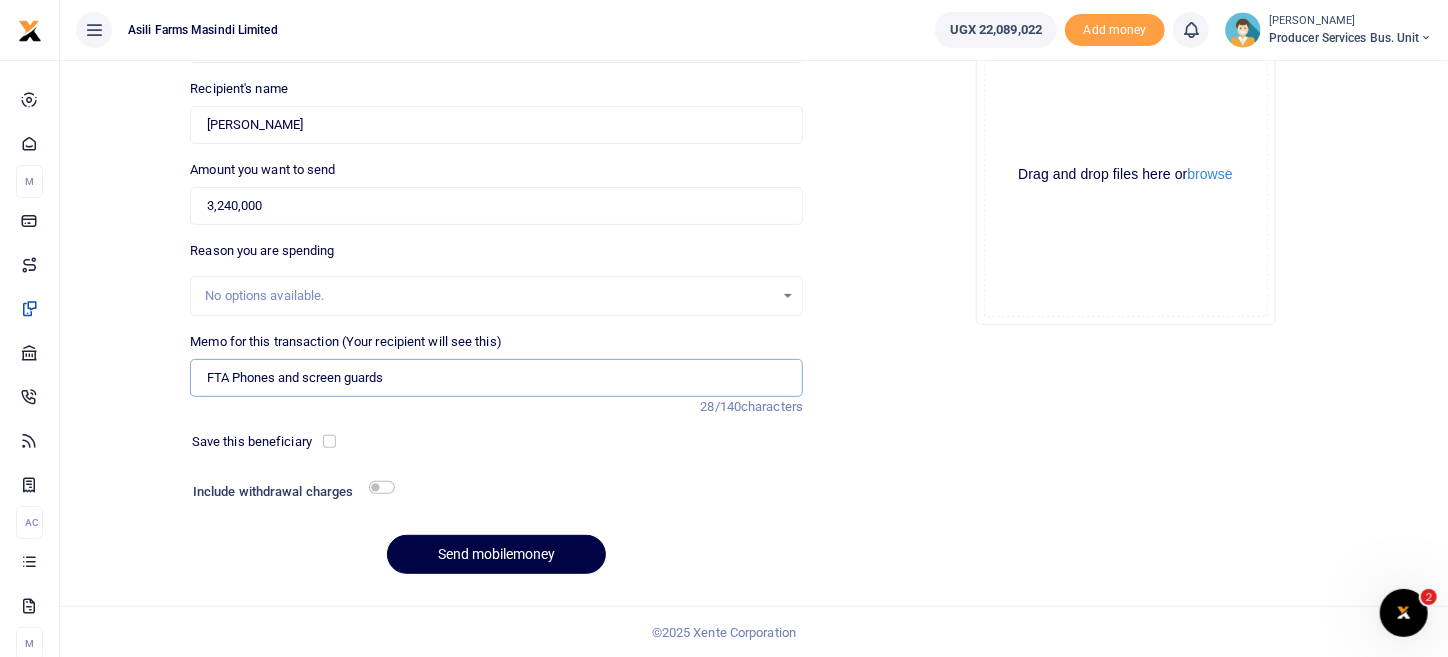 scroll, scrollTop: 0, scrollLeft: 0, axis: both 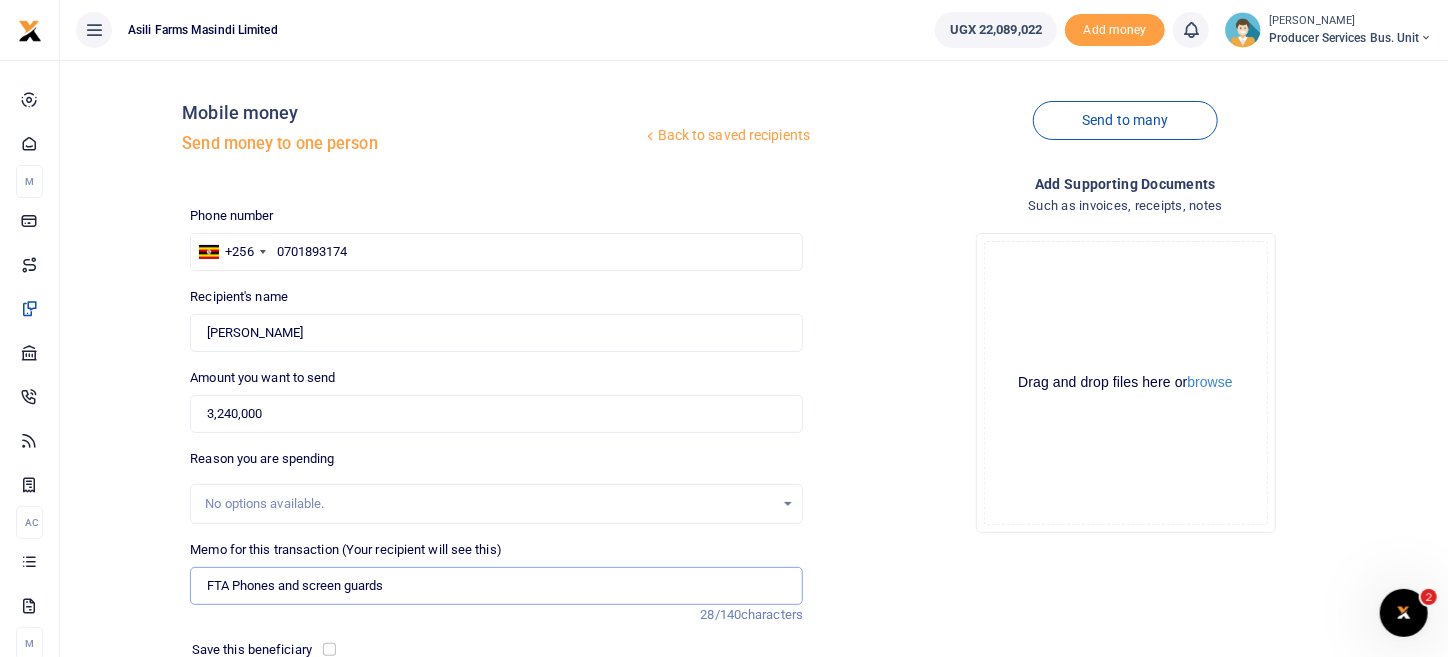 click on "FTA Phones and screen guards" at bounding box center (496, 586) 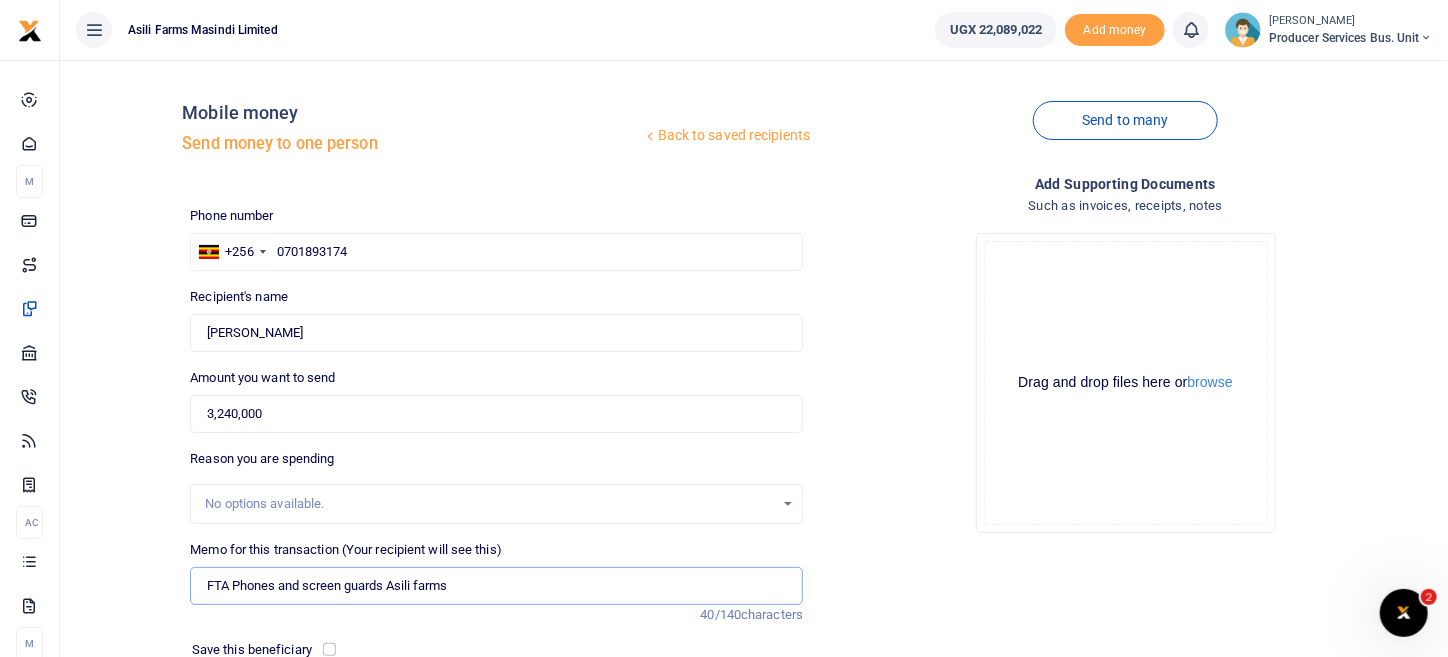 click on "FTA Phones and screen guards Asili farms" at bounding box center (496, 586) 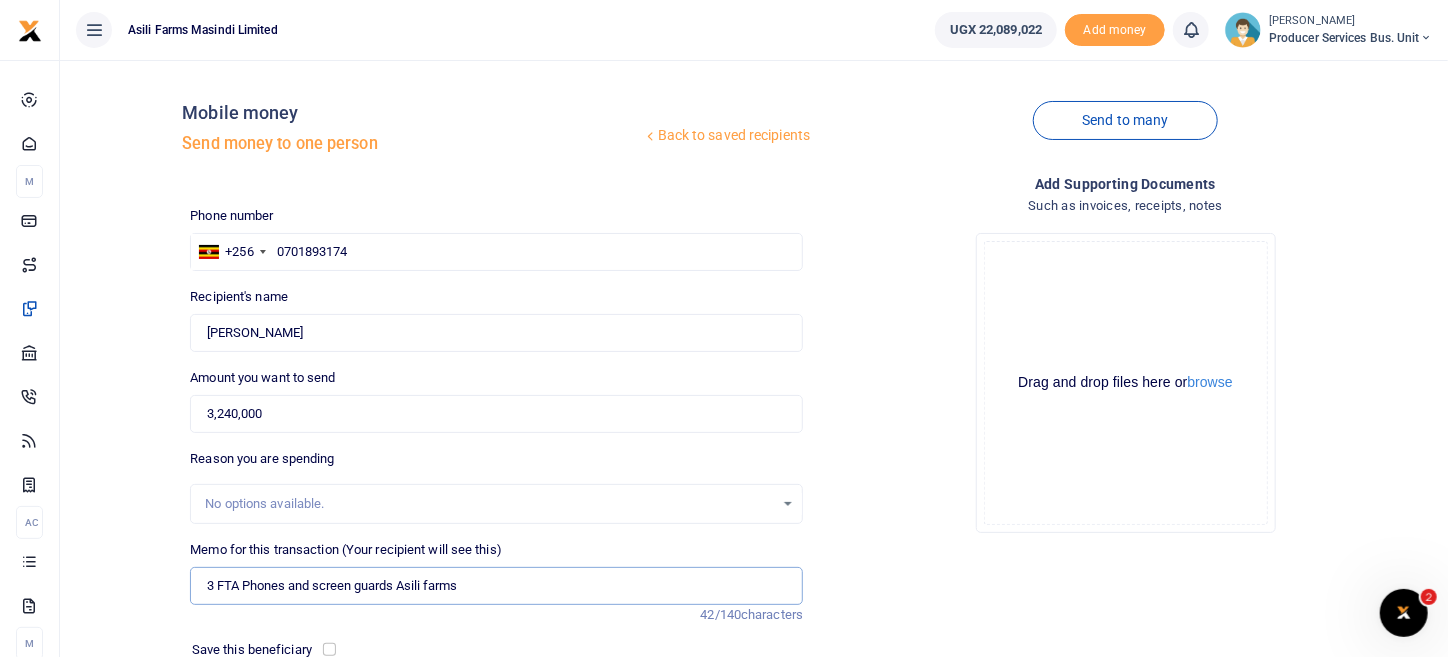 click on "3 FTA Phones and screen guards Asili farms" at bounding box center [496, 586] 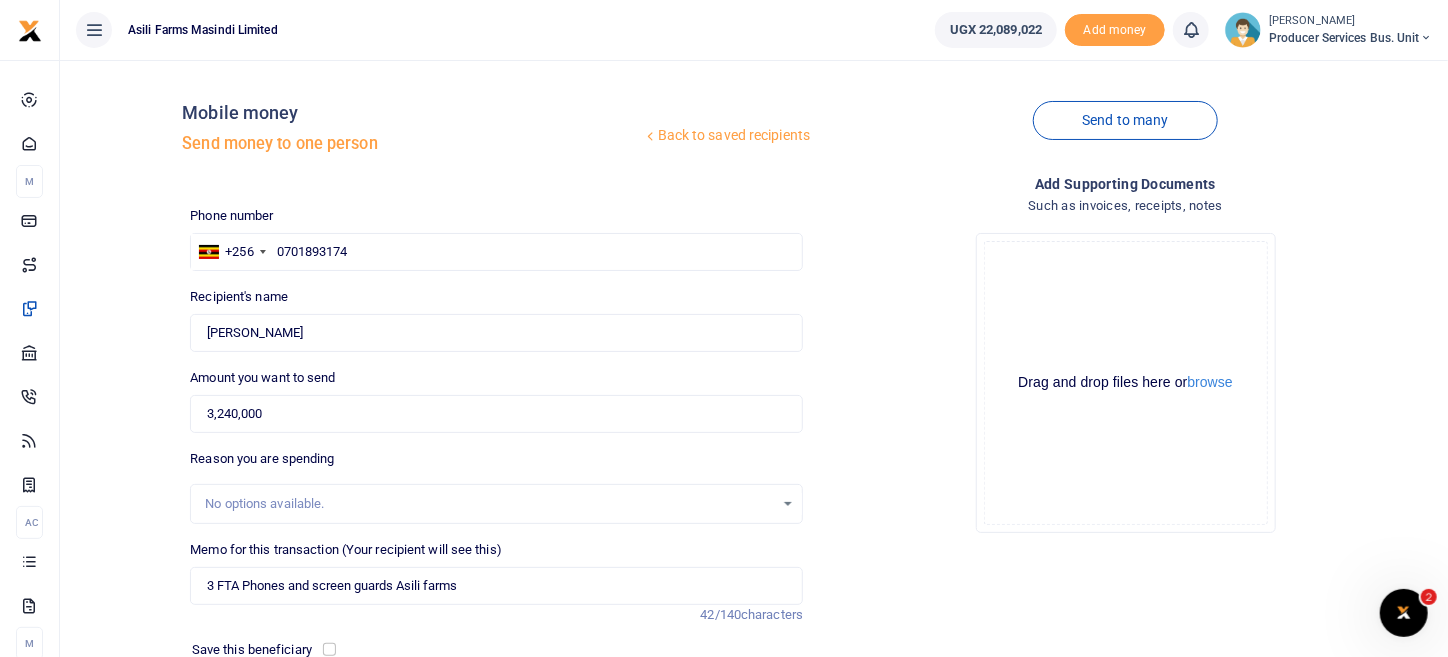 click on "Reason you are spending
No options available." at bounding box center [496, 486] 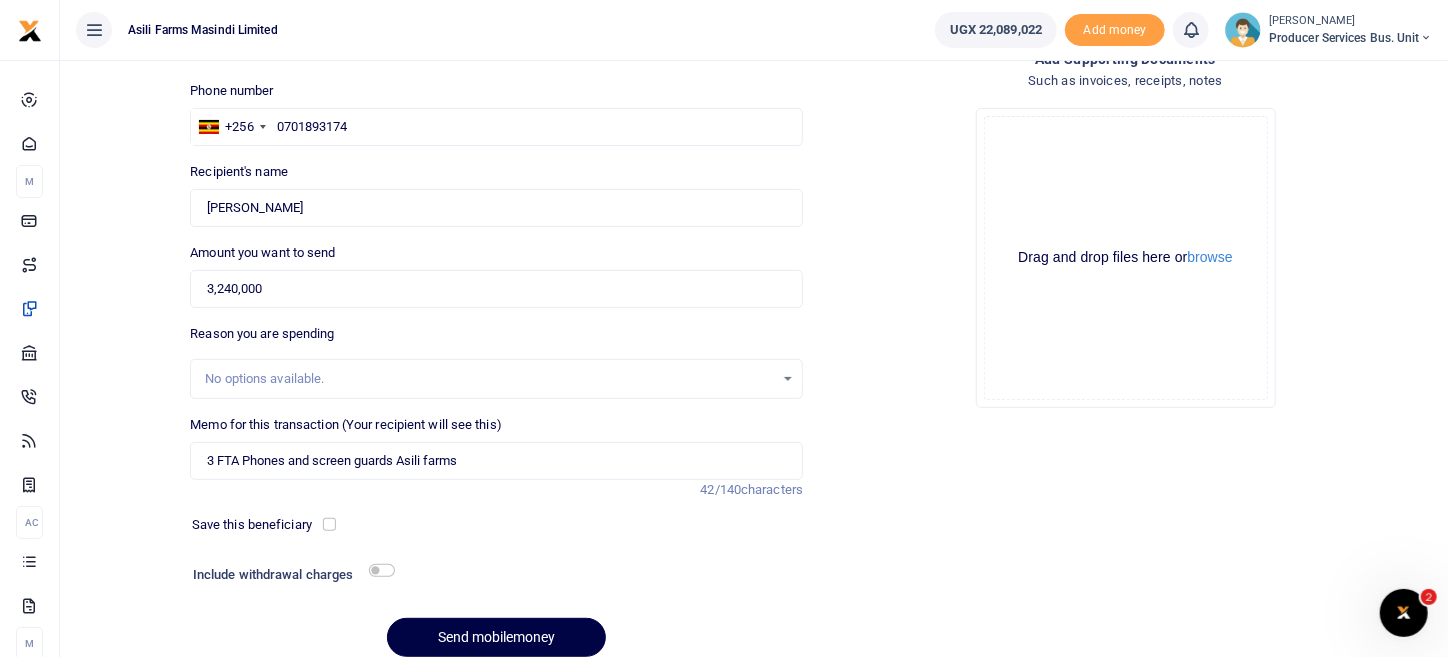 scroll, scrollTop: 208, scrollLeft: 0, axis: vertical 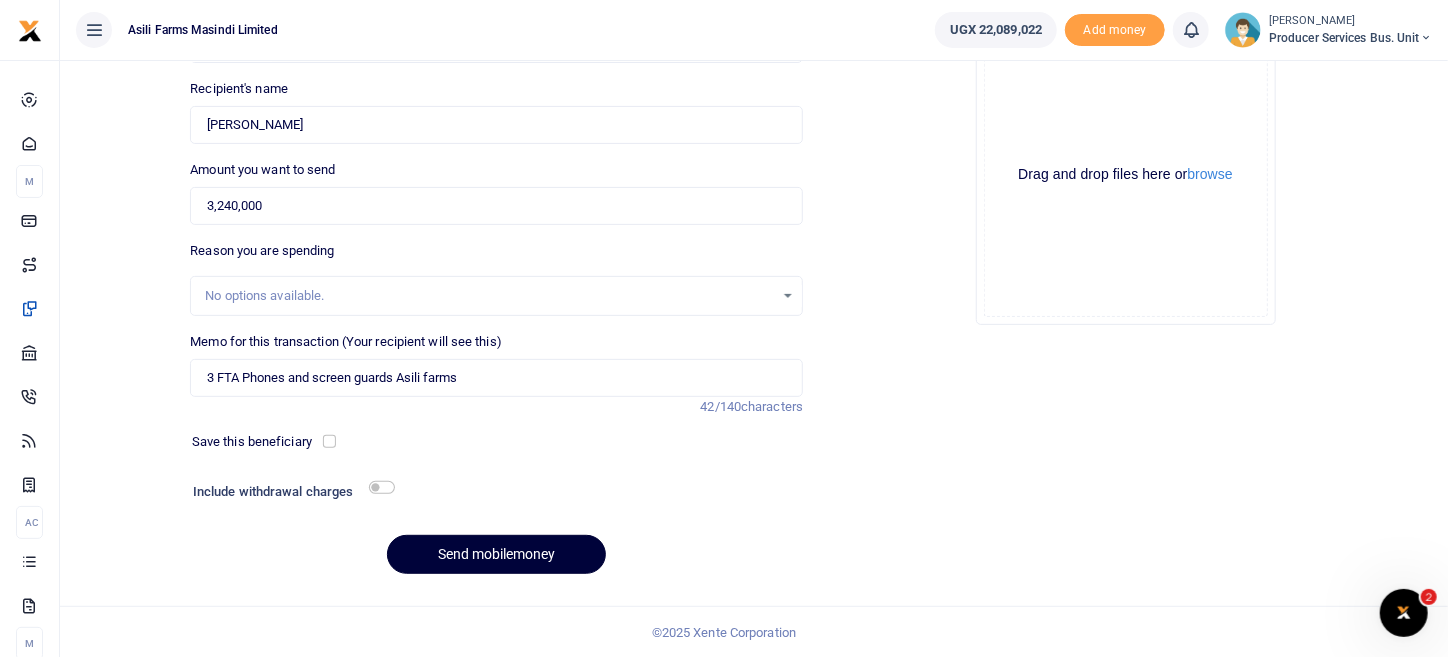 click on "Send mobilemoney" at bounding box center [496, 554] 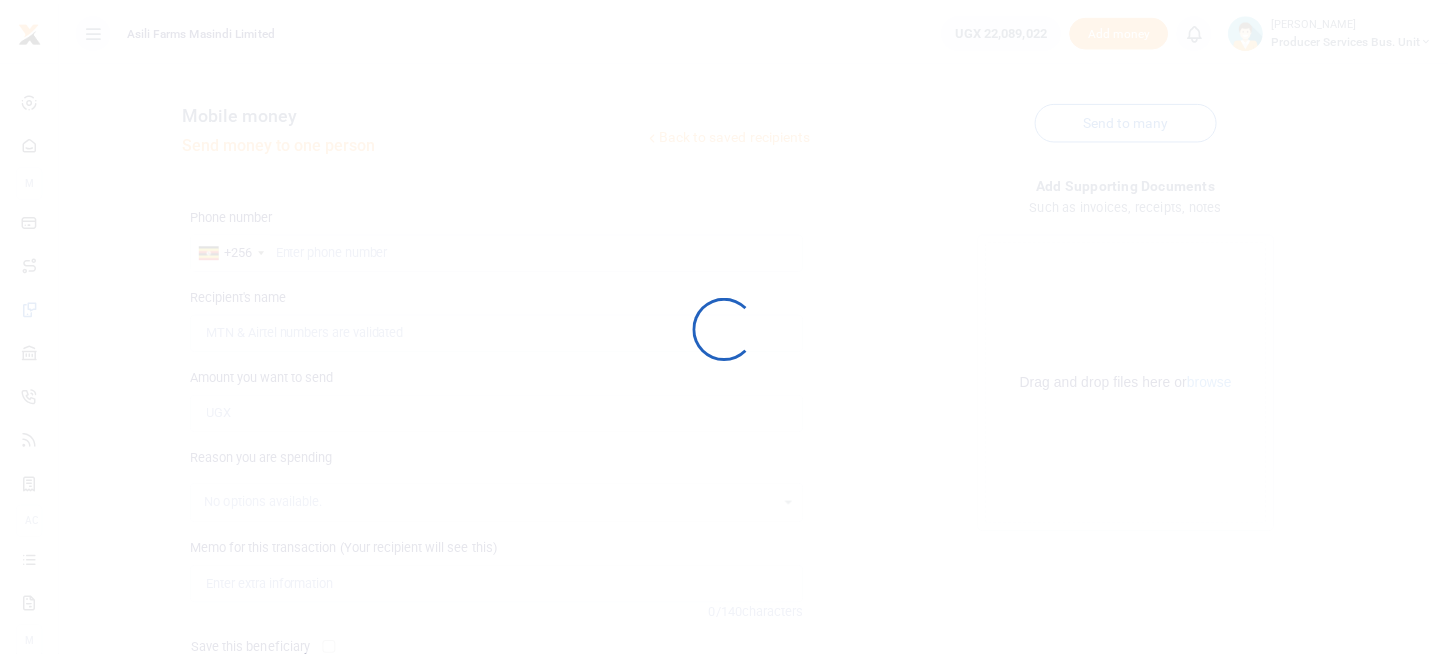 scroll, scrollTop: 206, scrollLeft: 0, axis: vertical 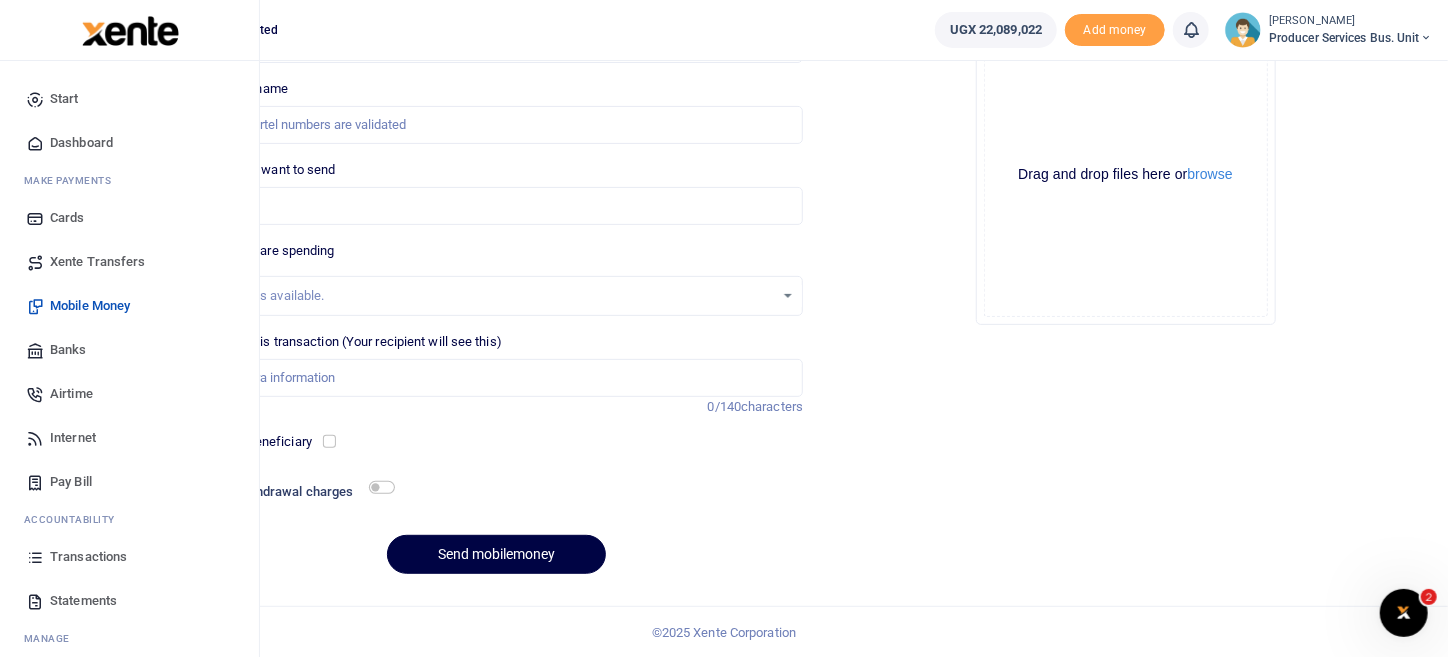 click on "Transactions" at bounding box center (88, 557) 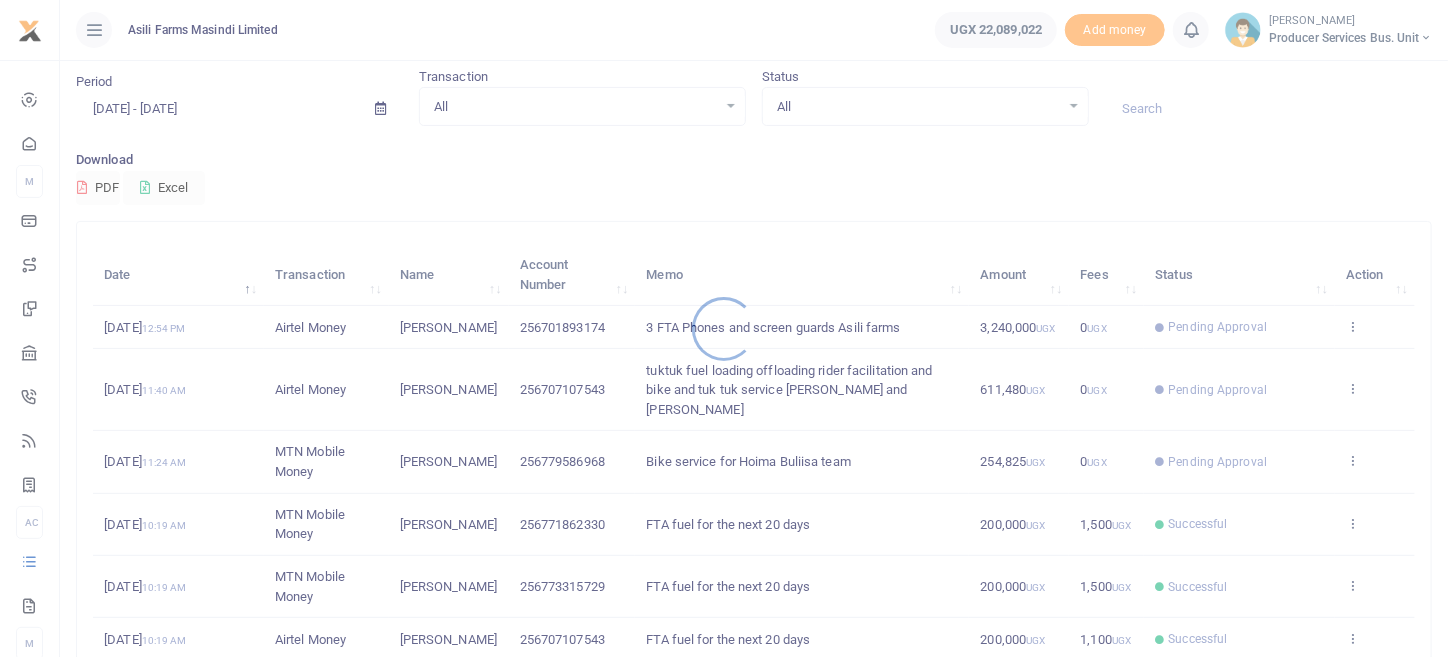 scroll, scrollTop: 99, scrollLeft: 0, axis: vertical 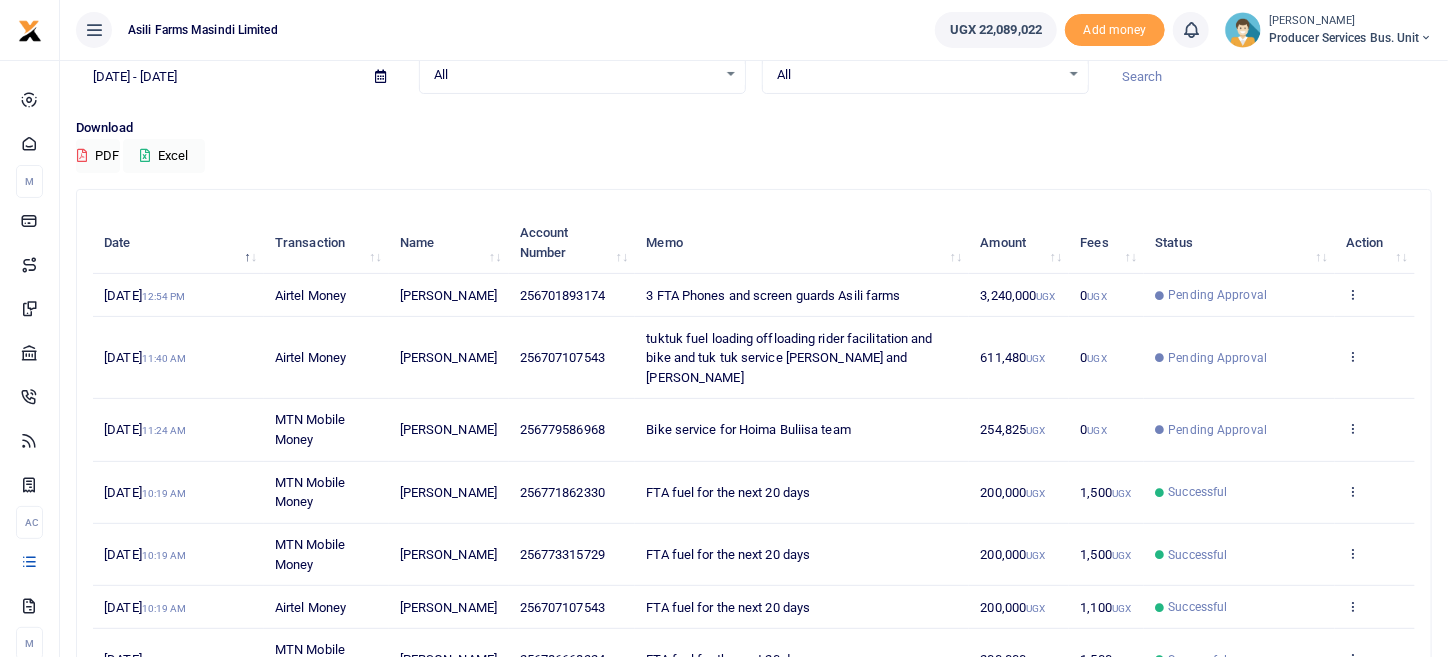 click on "View details
Send again" at bounding box center [1375, 295] 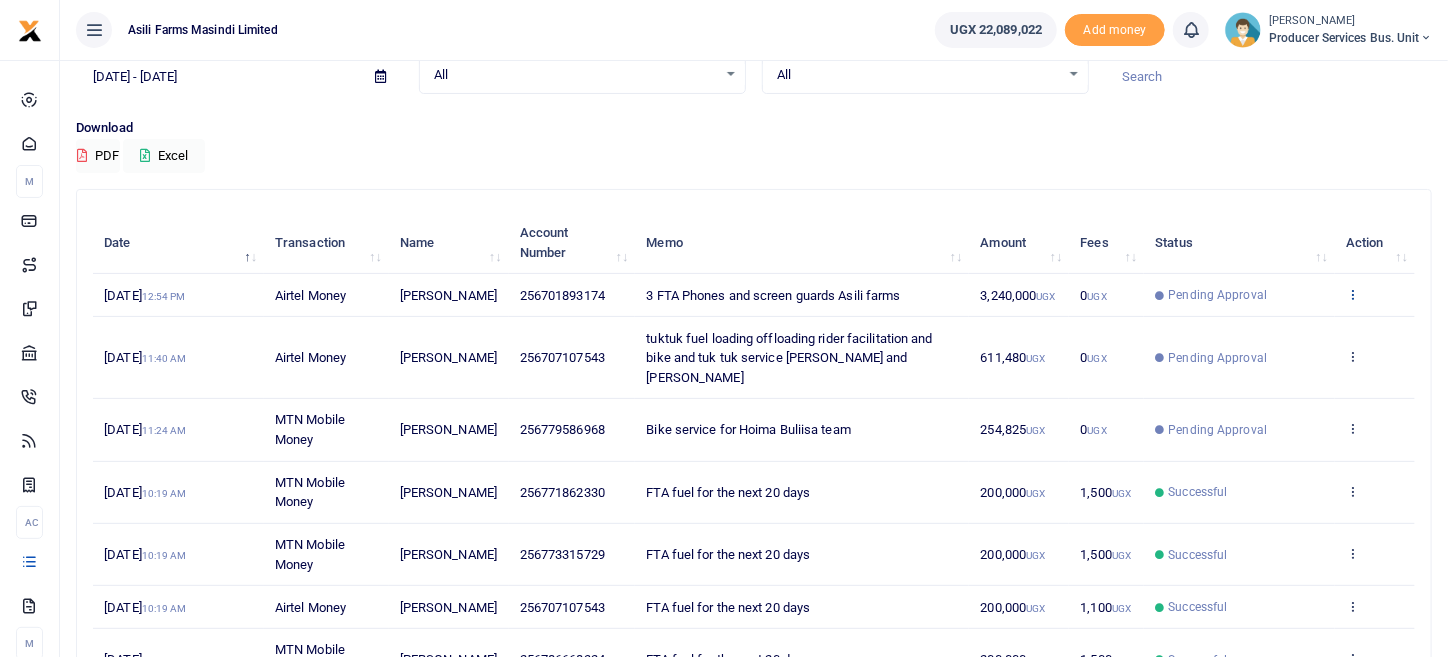 click at bounding box center (1352, 294) 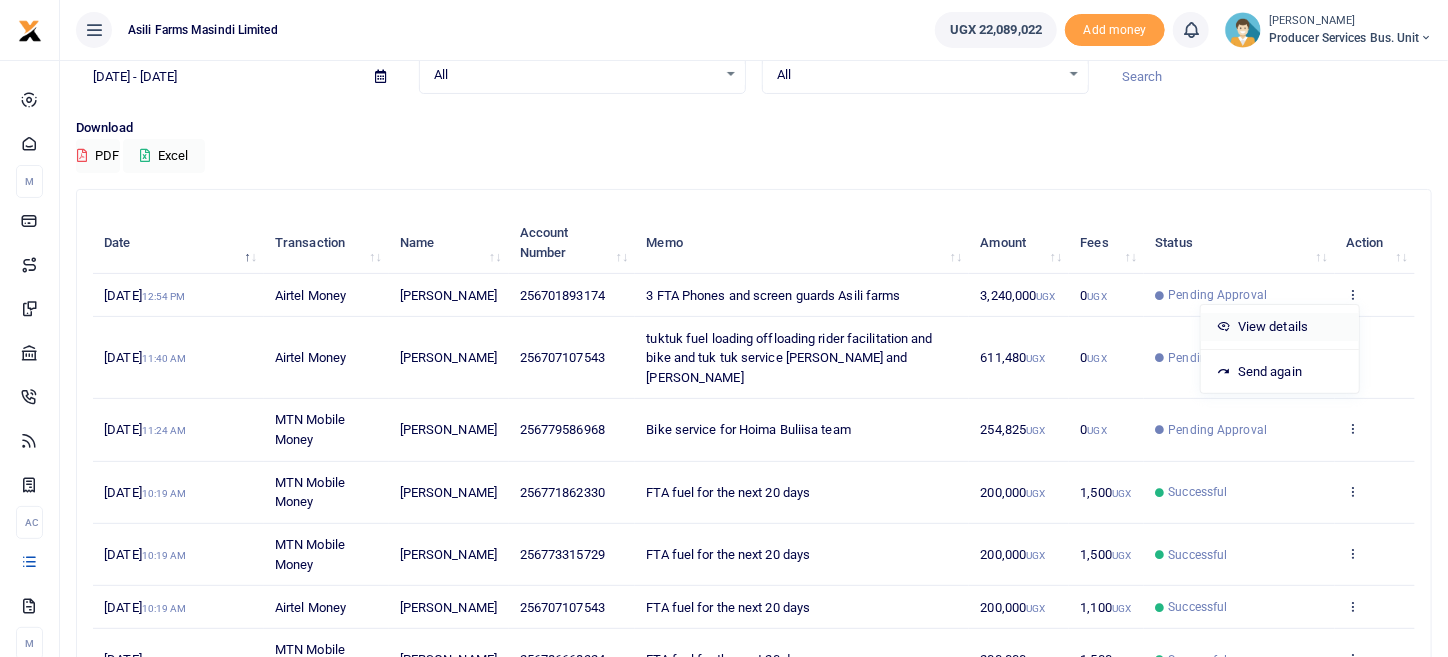 click on "View details" at bounding box center [1280, 327] 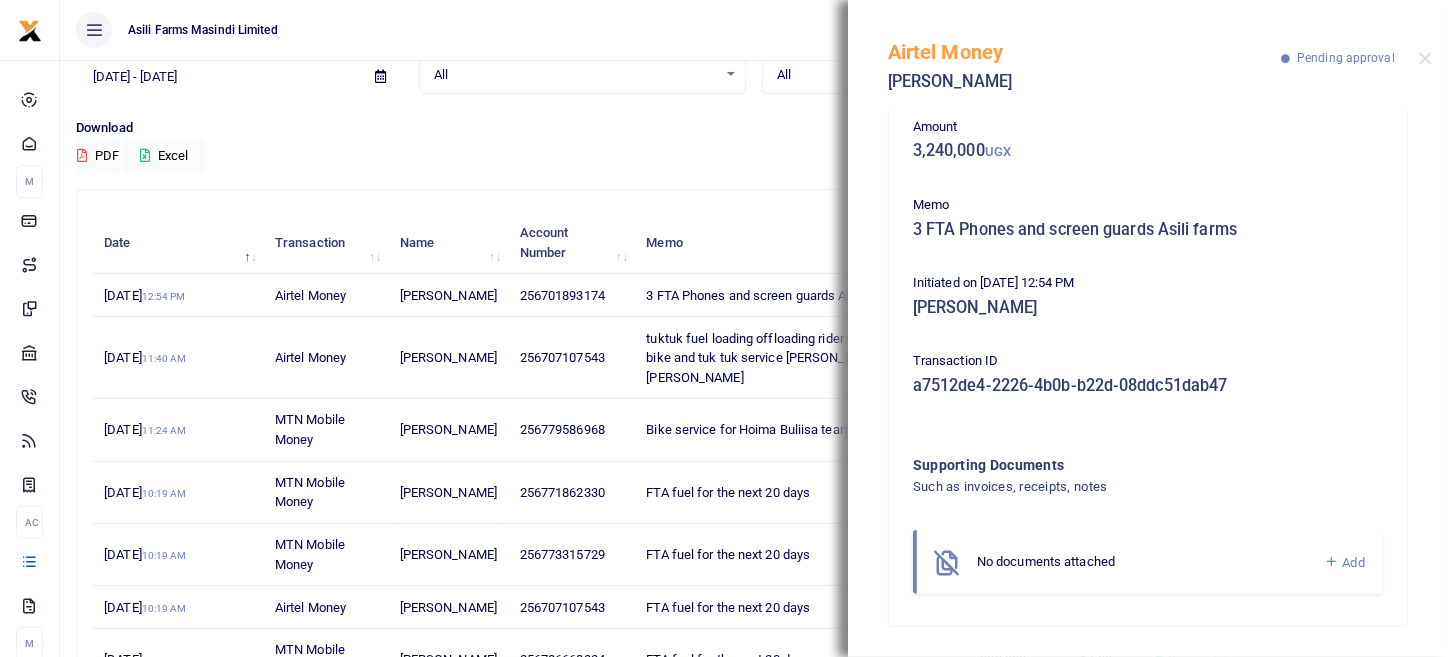 scroll, scrollTop: 102, scrollLeft: 0, axis: vertical 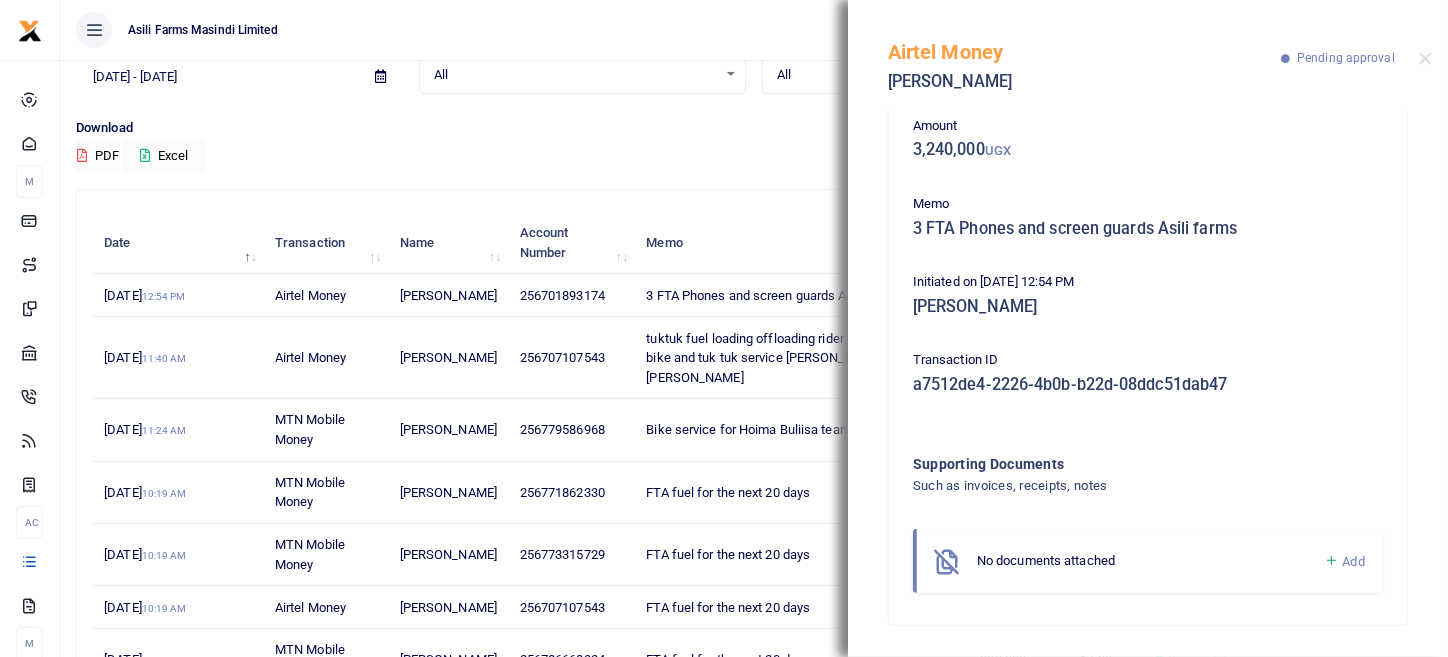 click on "Add" at bounding box center (1354, 561) 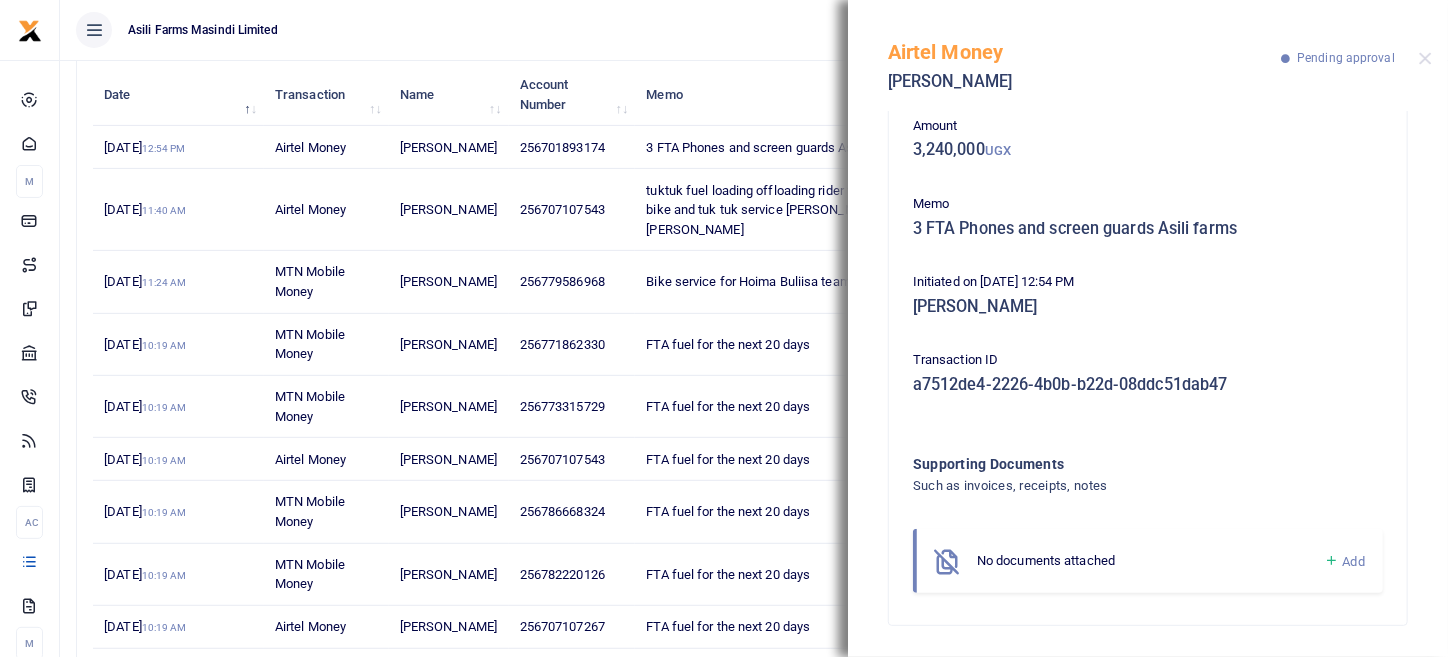 scroll, scrollTop: 433, scrollLeft: 0, axis: vertical 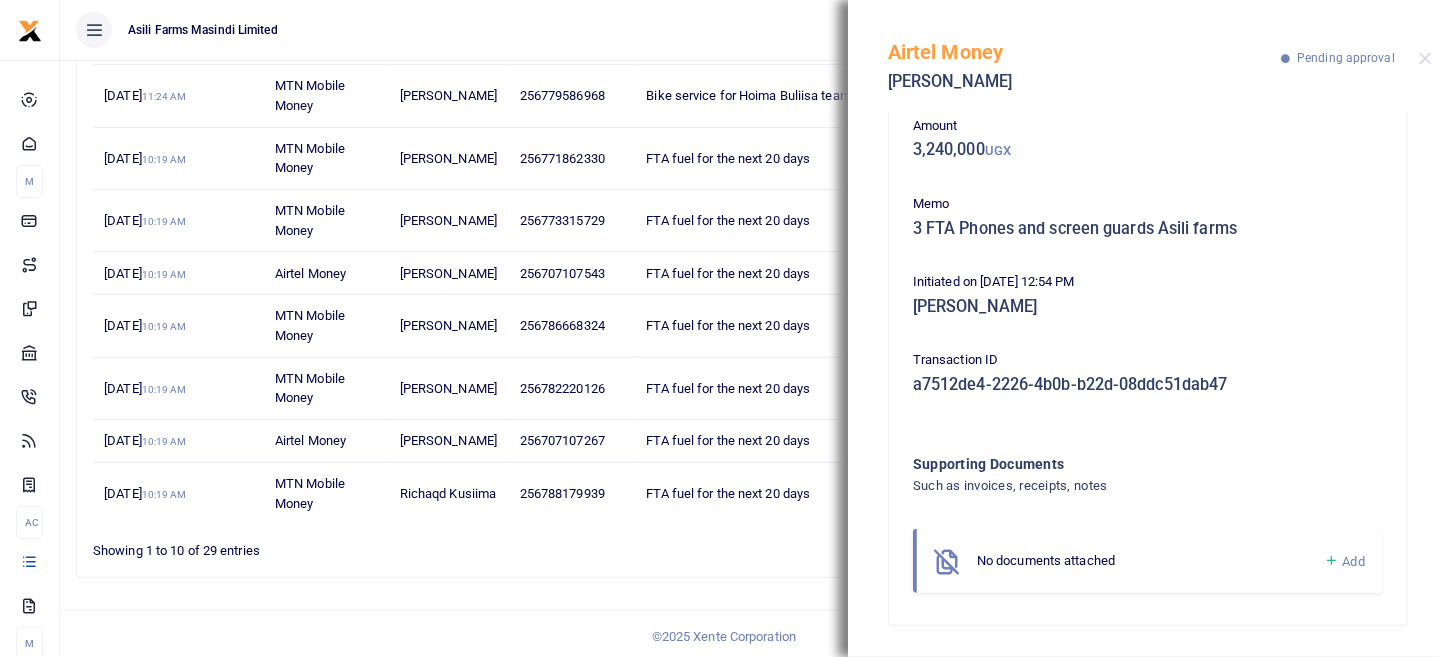 click on "Add" at bounding box center (1354, 561) 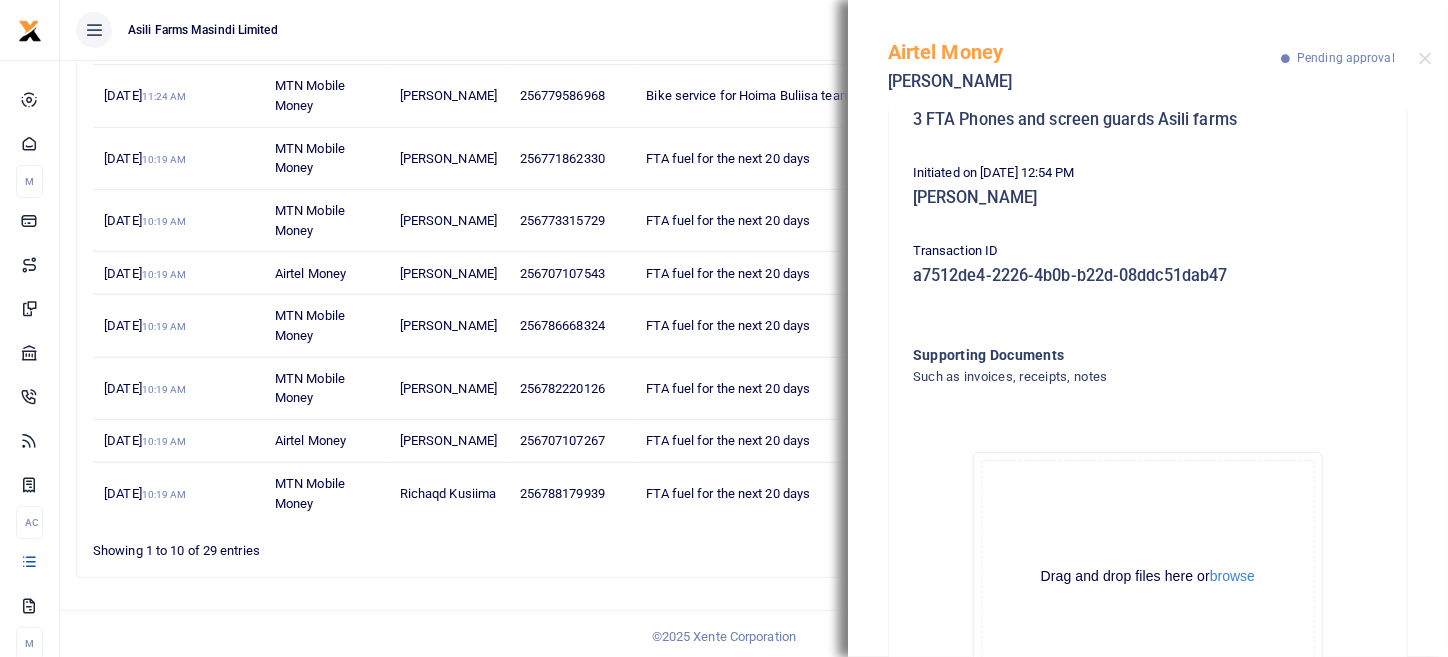 scroll, scrollTop: 327, scrollLeft: 0, axis: vertical 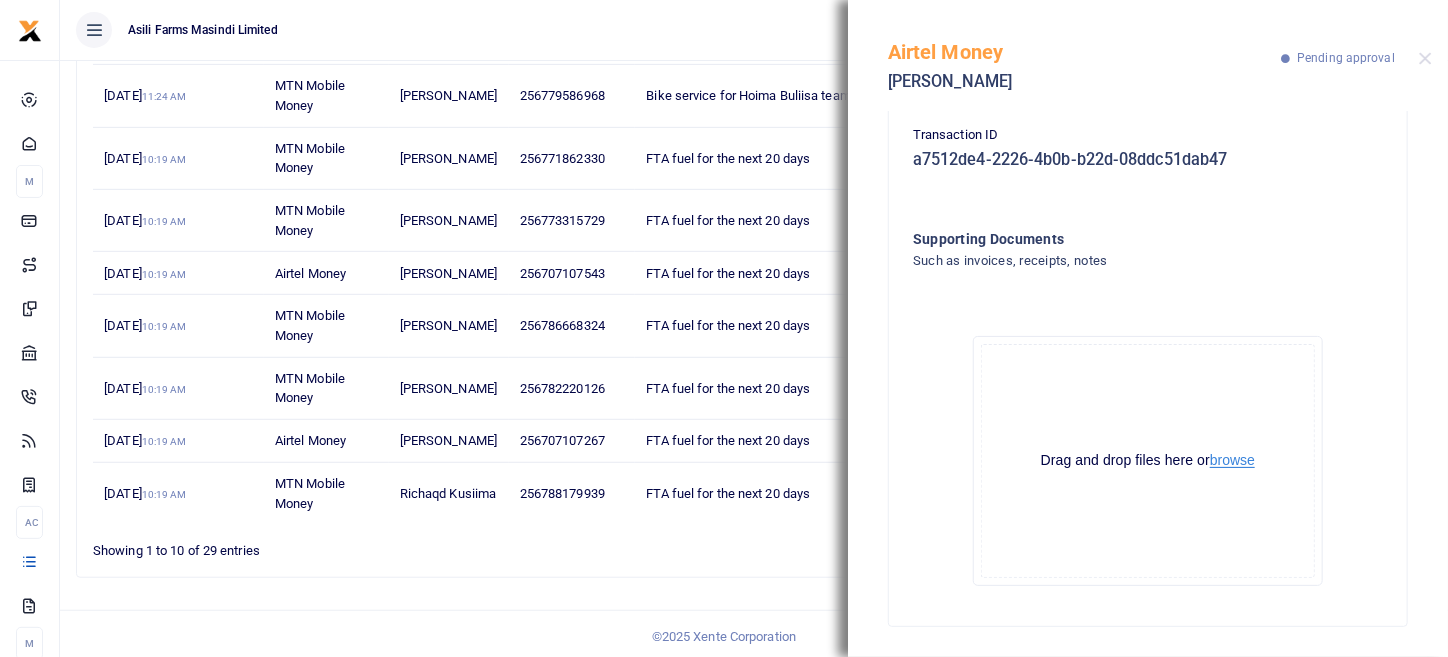click on "browse" at bounding box center (1232, 460) 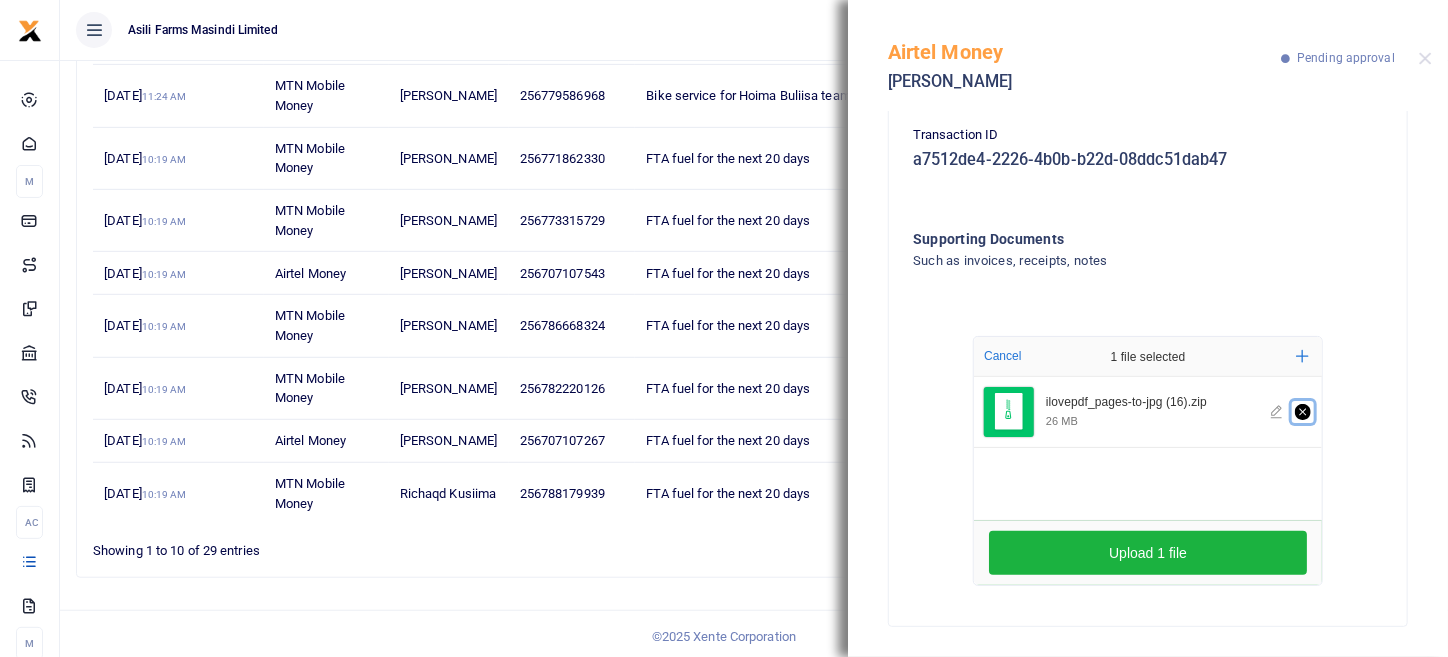 click 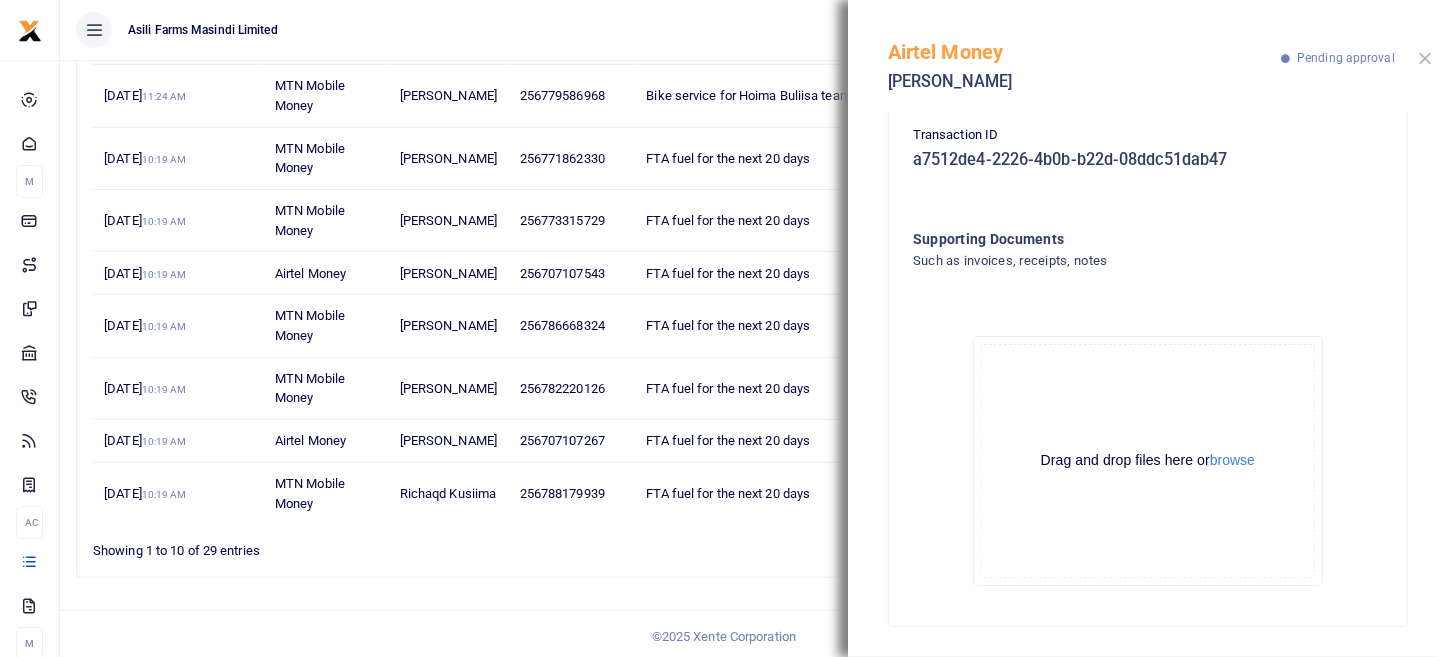 click at bounding box center [1425, 58] 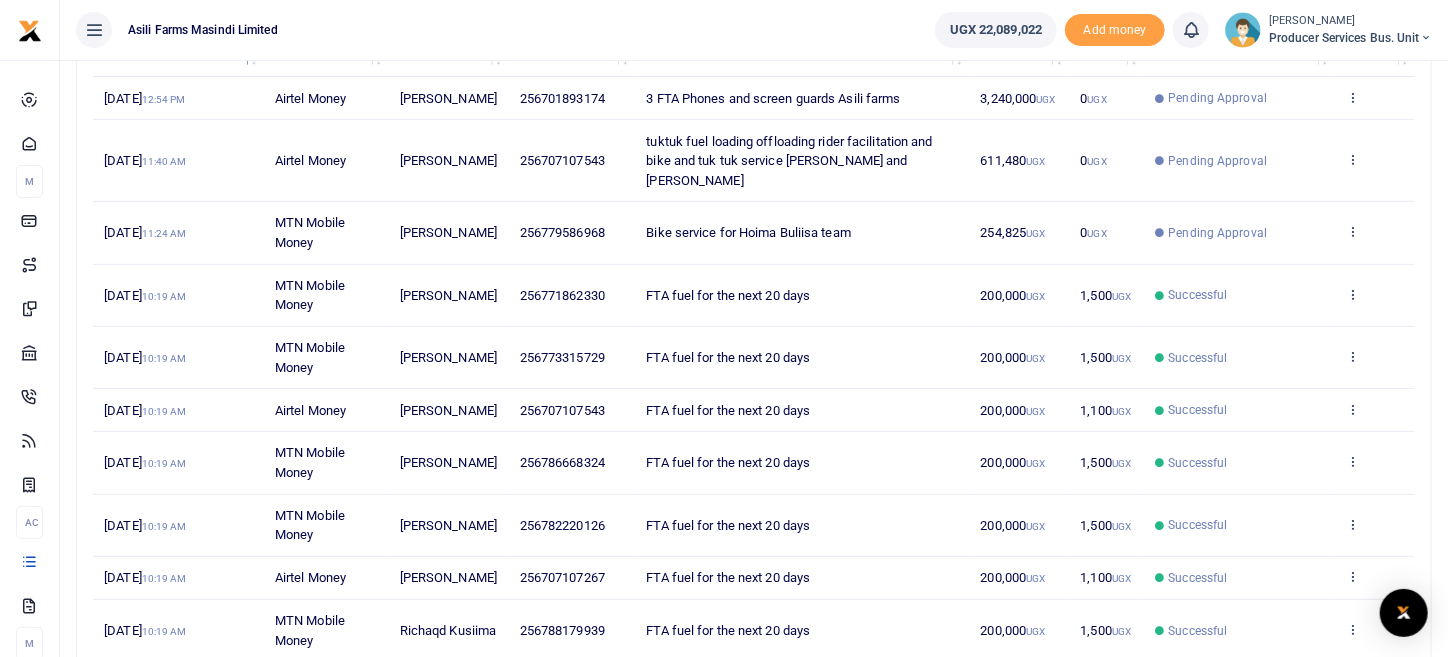 scroll, scrollTop: 0, scrollLeft: 0, axis: both 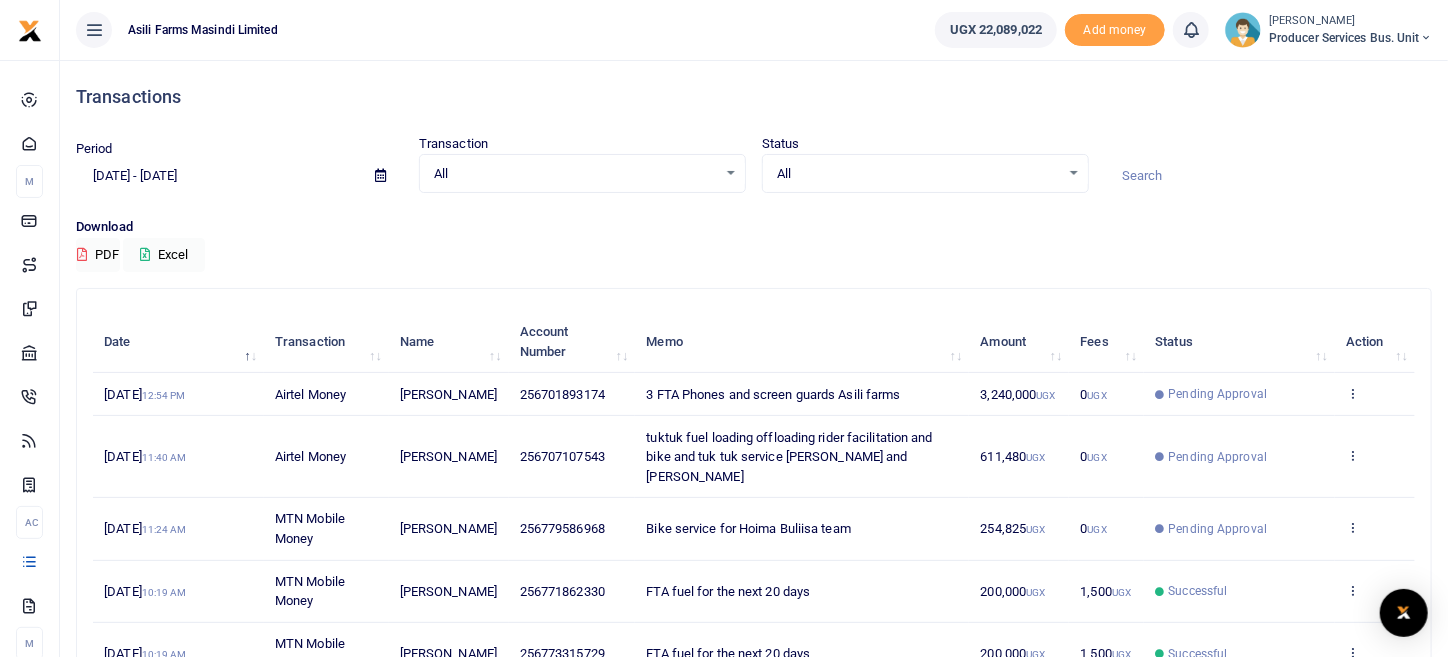 click on "View details
Send again" at bounding box center [1375, 394] 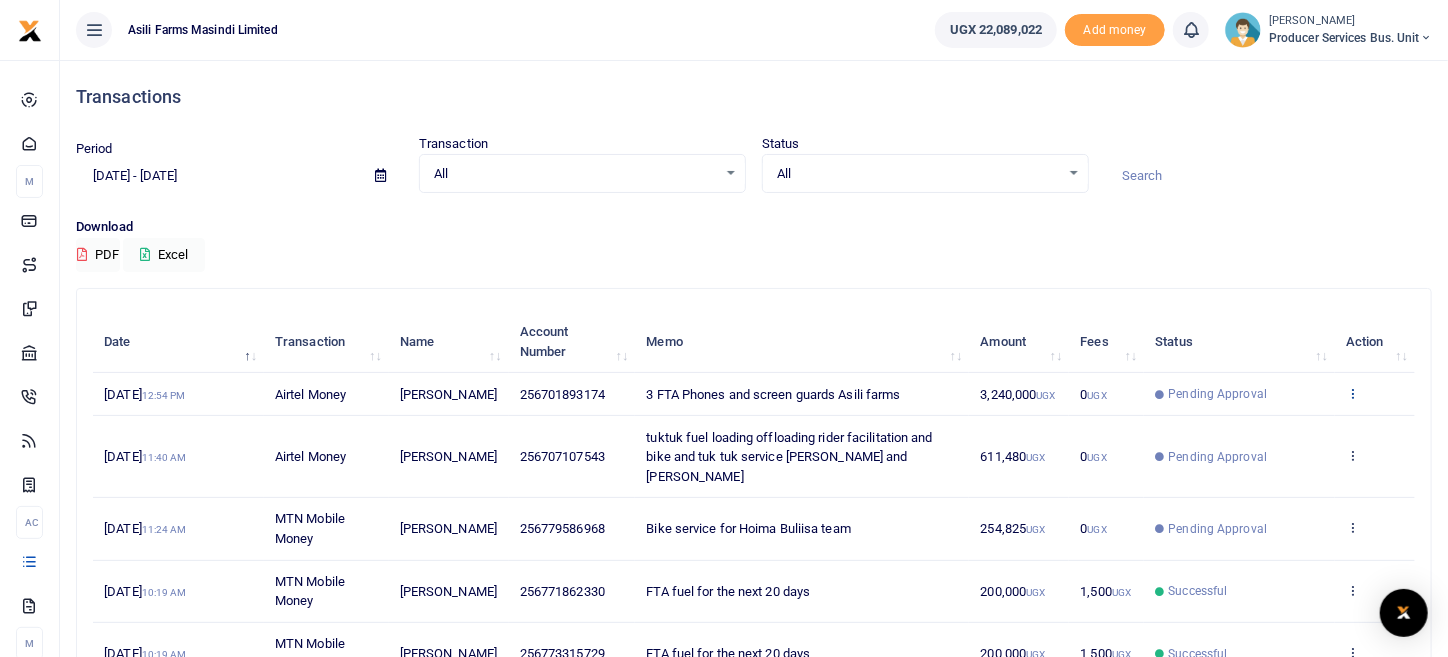 click at bounding box center (1352, 393) 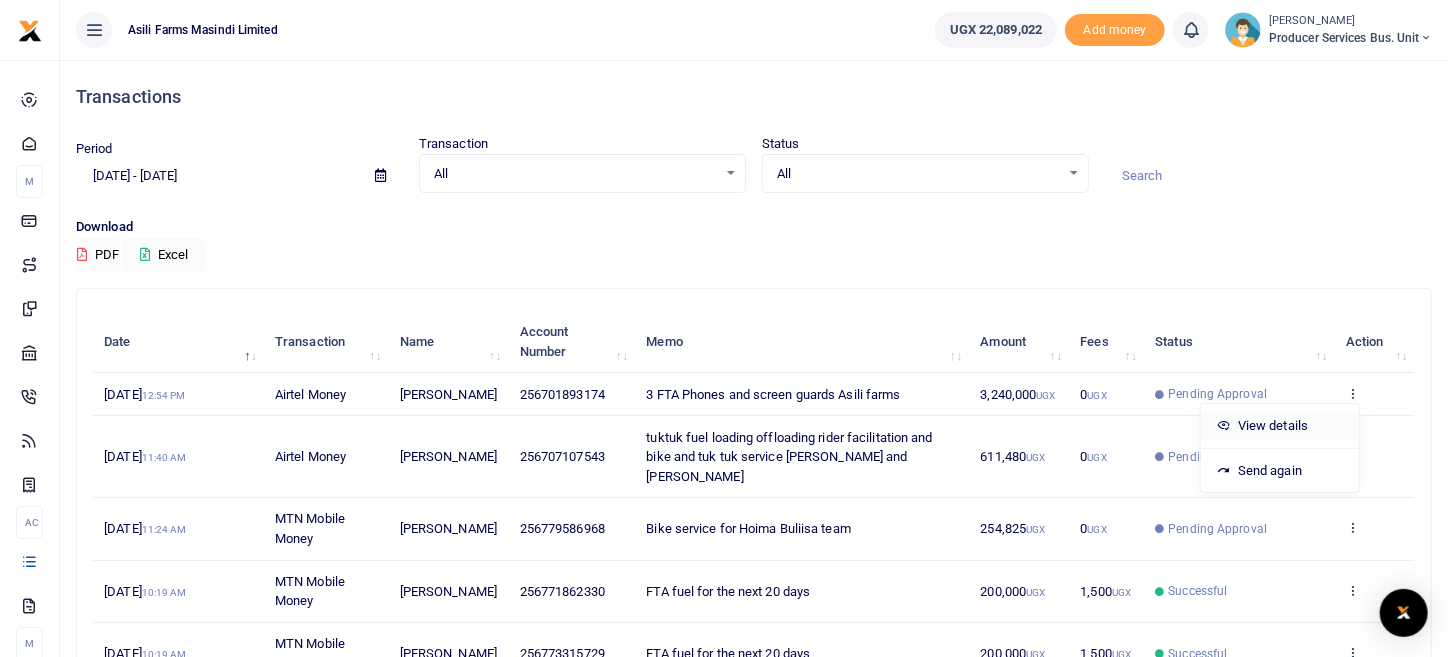 click on "View details" at bounding box center [1280, 426] 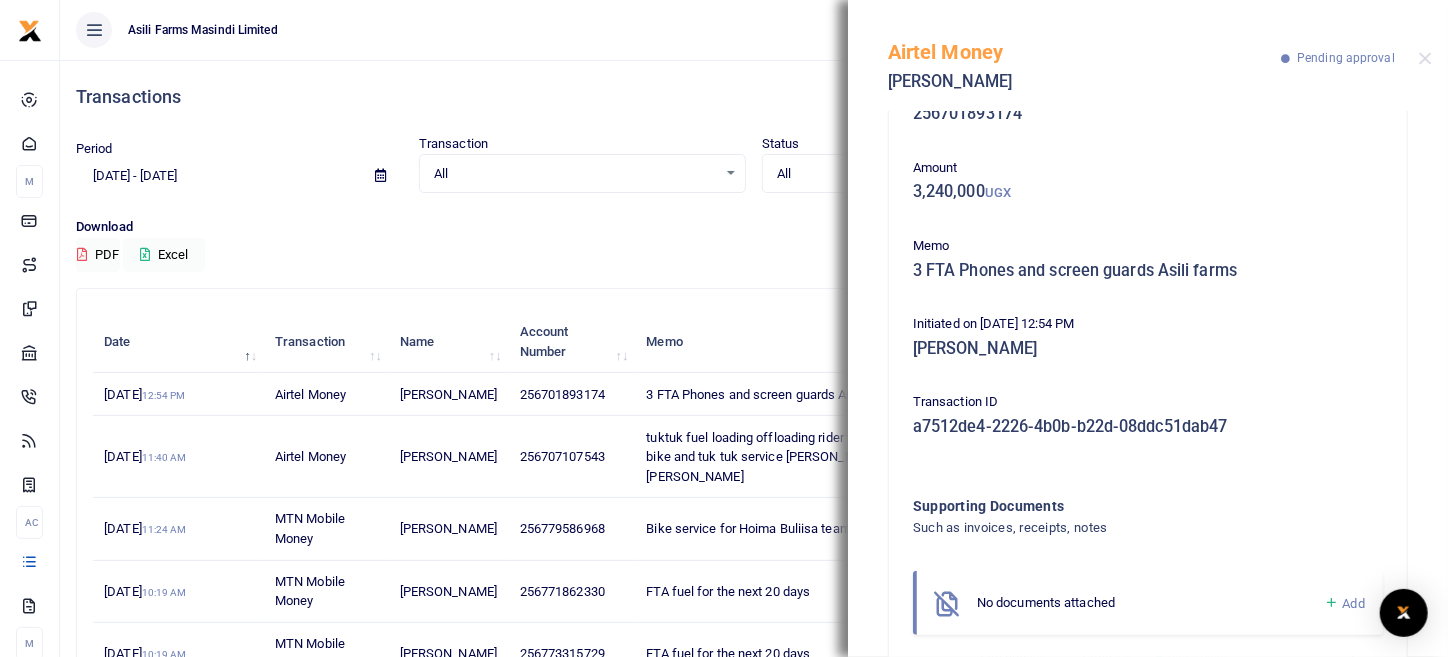 scroll, scrollTop: 102, scrollLeft: 0, axis: vertical 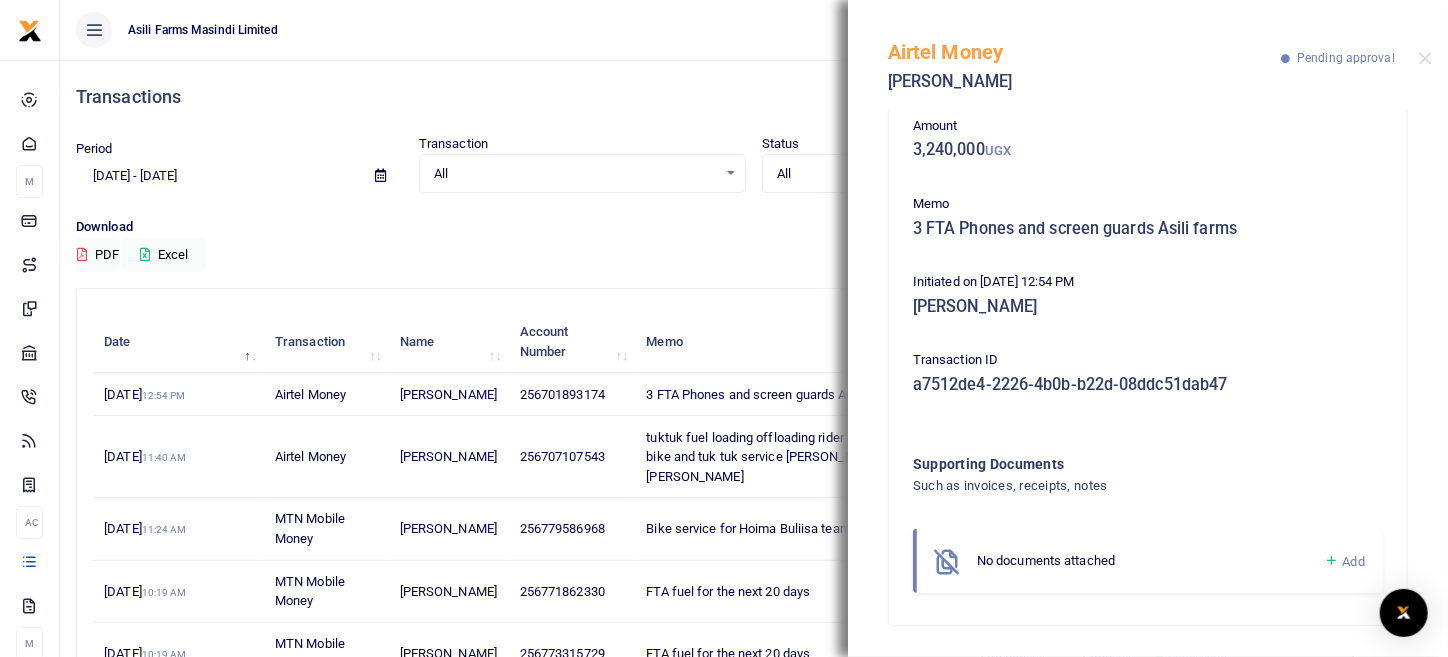click on "Add" at bounding box center (1354, 561) 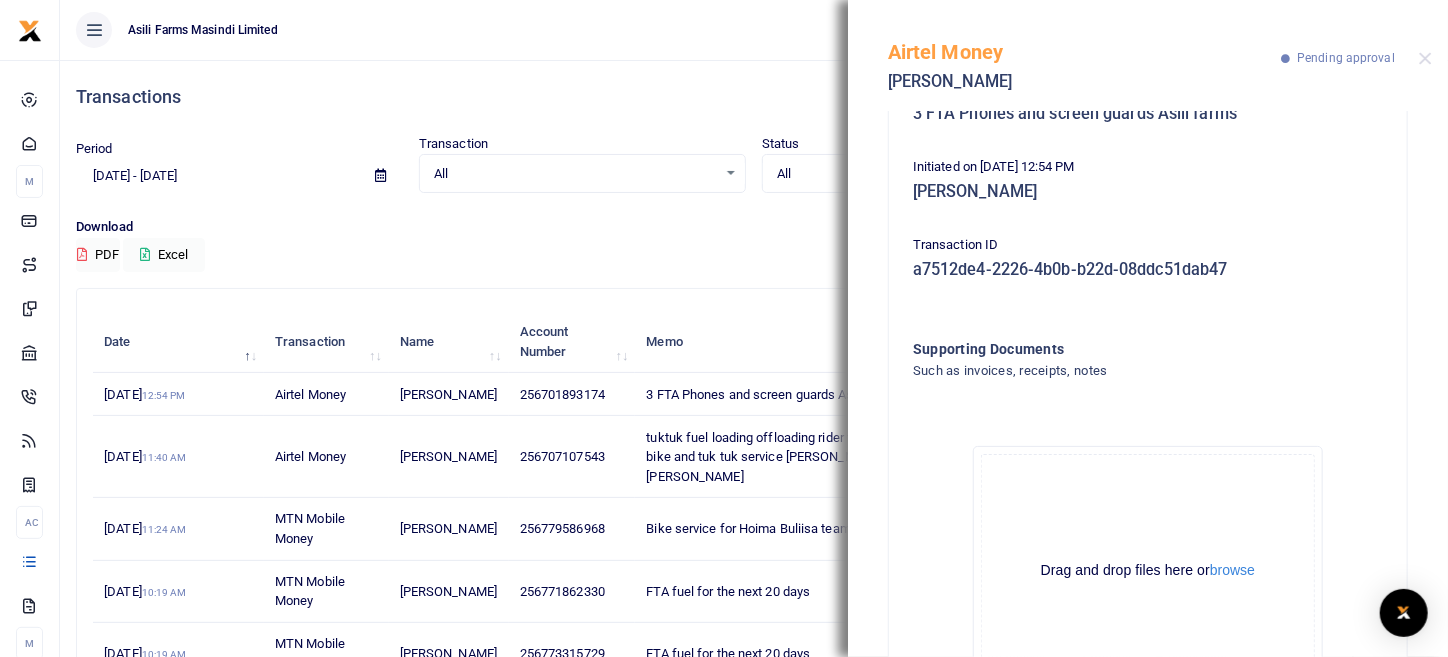 scroll, scrollTop: 327, scrollLeft: 0, axis: vertical 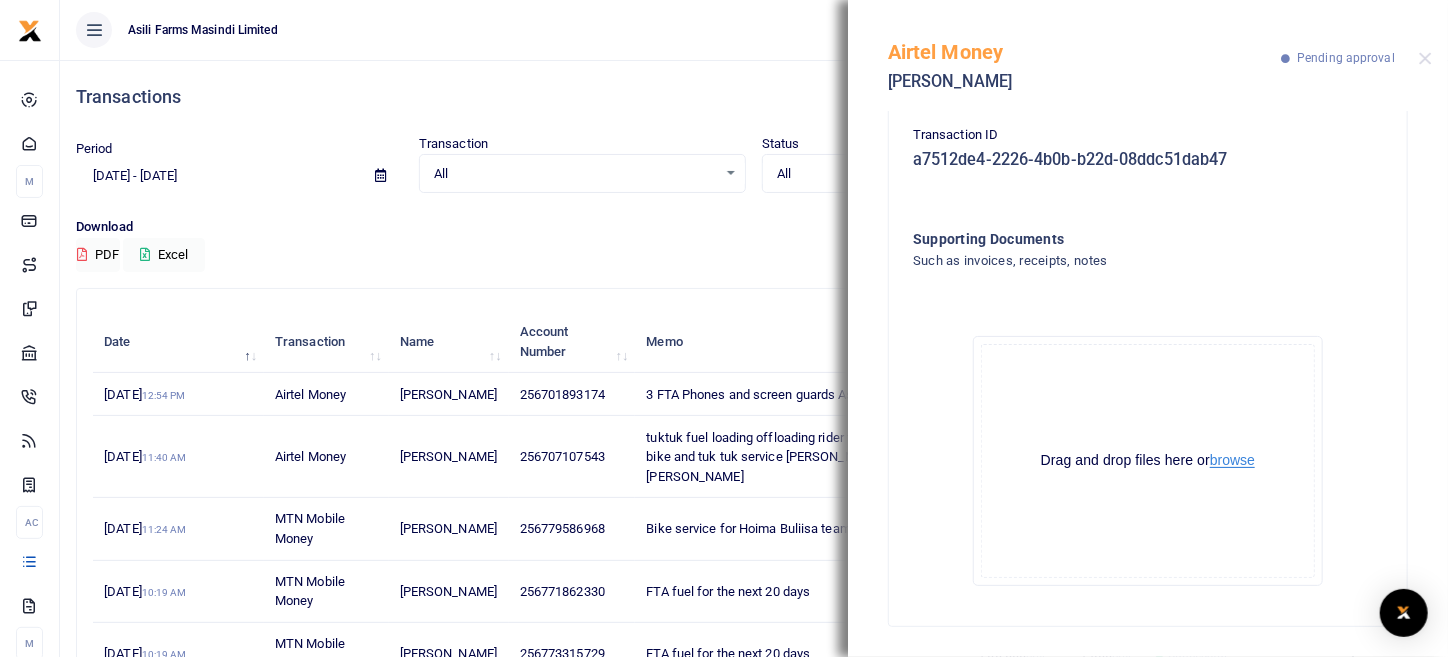 click on "browse" at bounding box center (1232, 460) 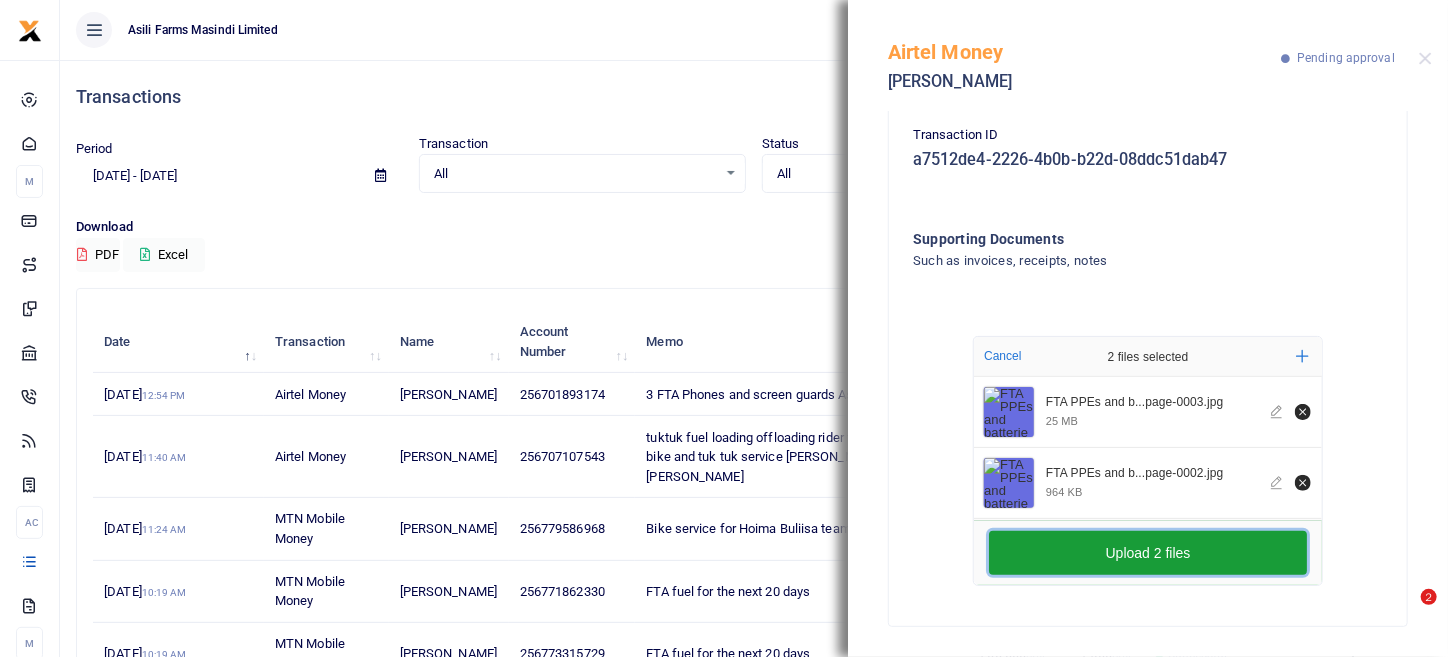 click on "Upload 2 files" at bounding box center [1148, 553] 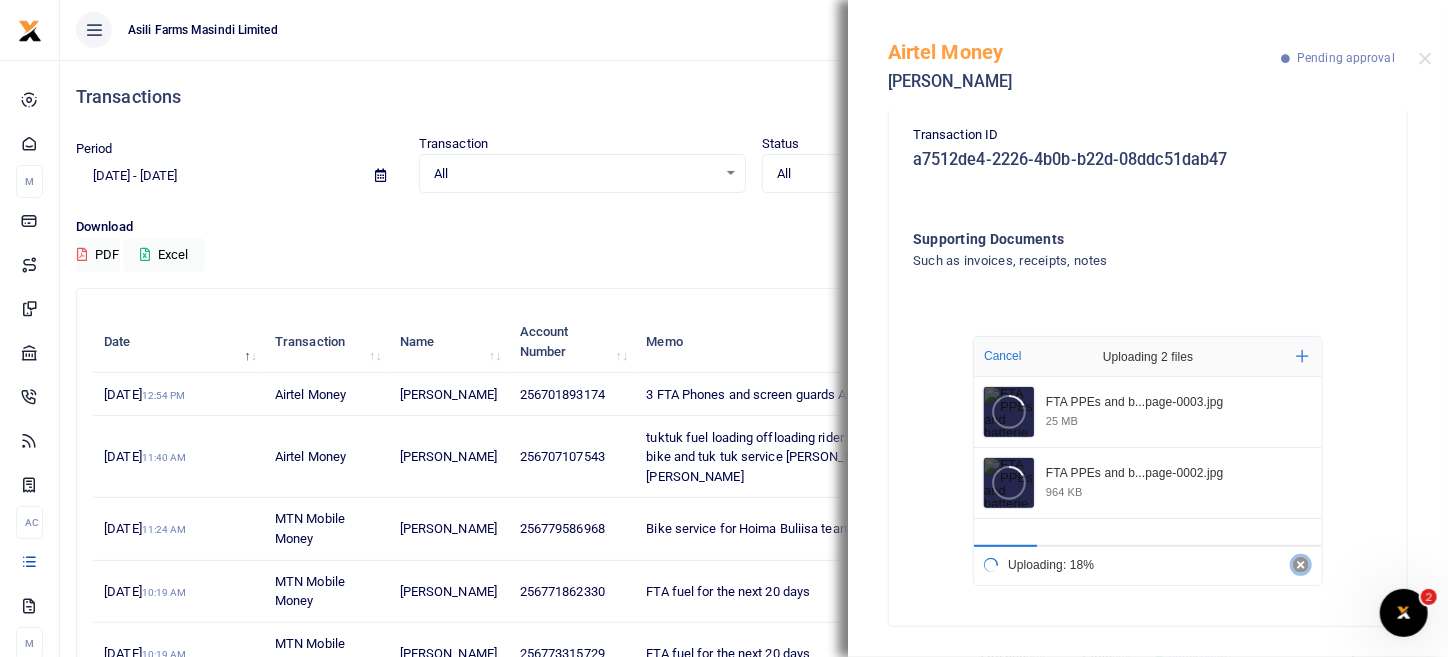 scroll, scrollTop: 0, scrollLeft: 0, axis: both 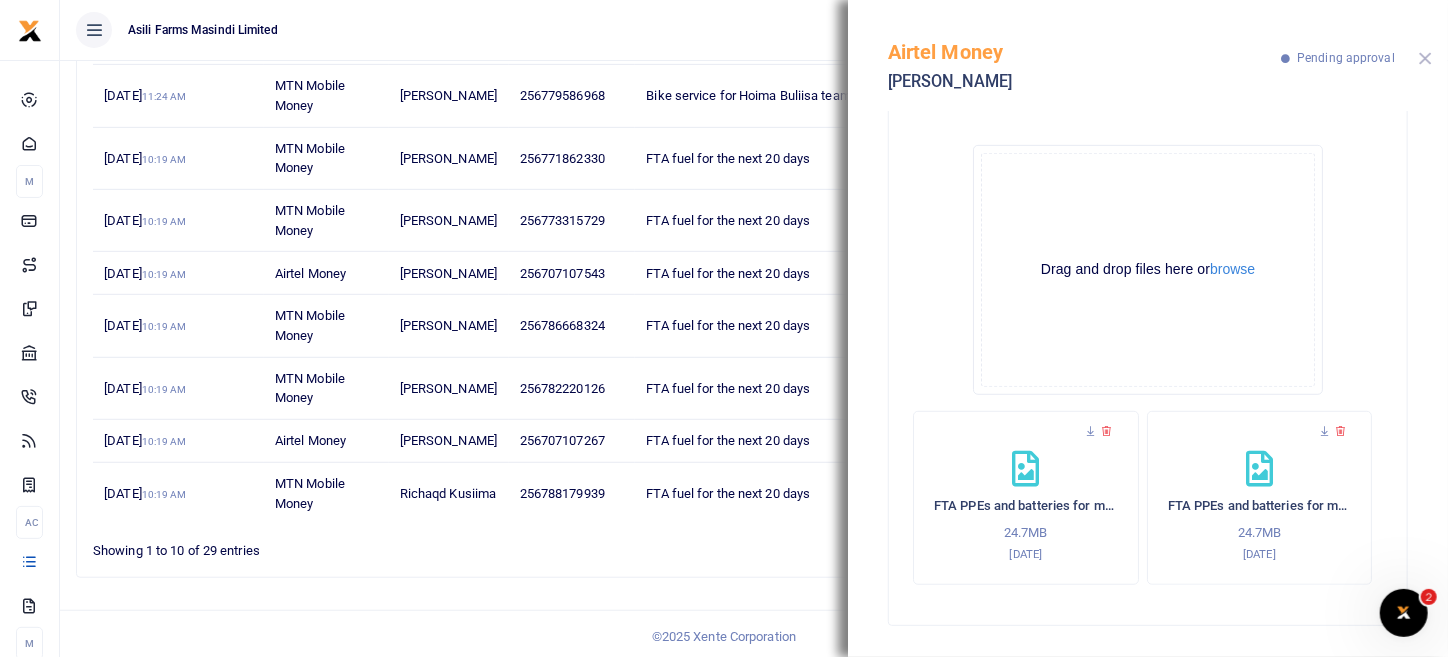 click at bounding box center [1425, 58] 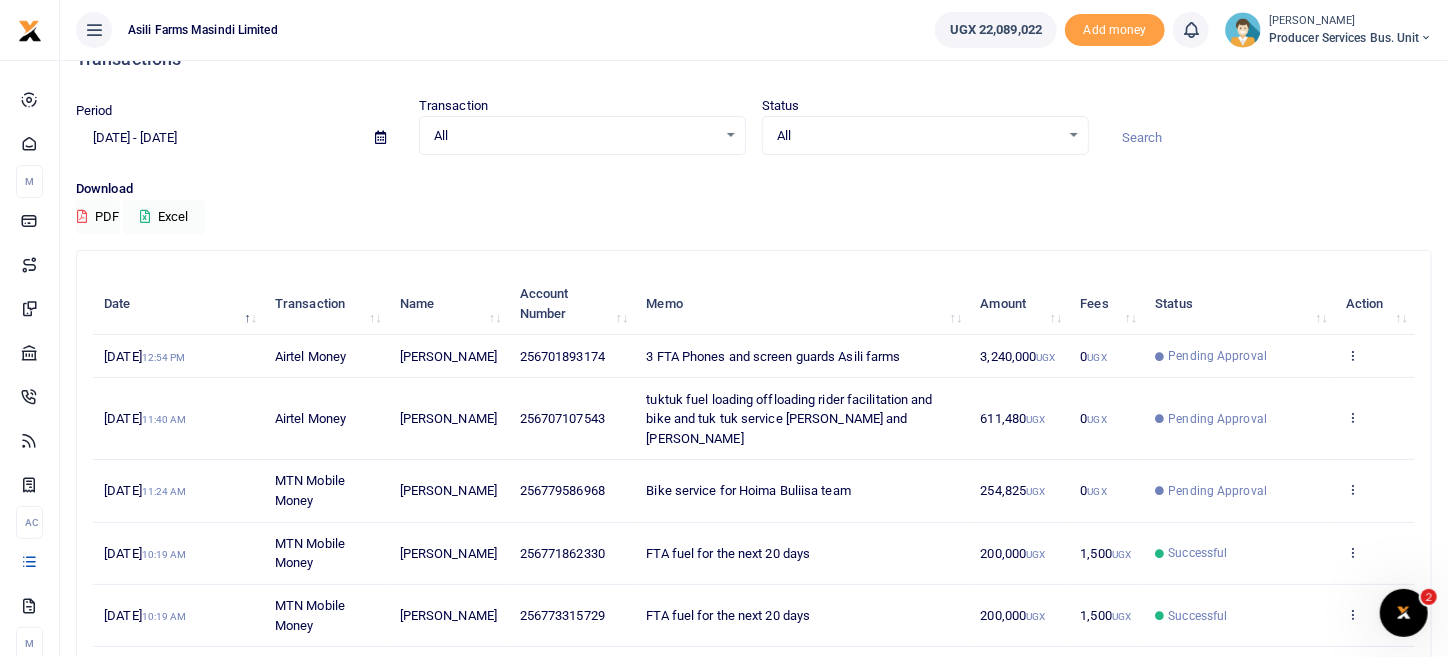 scroll, scrollTop: 0, scrollLeft: 0, axis: both 